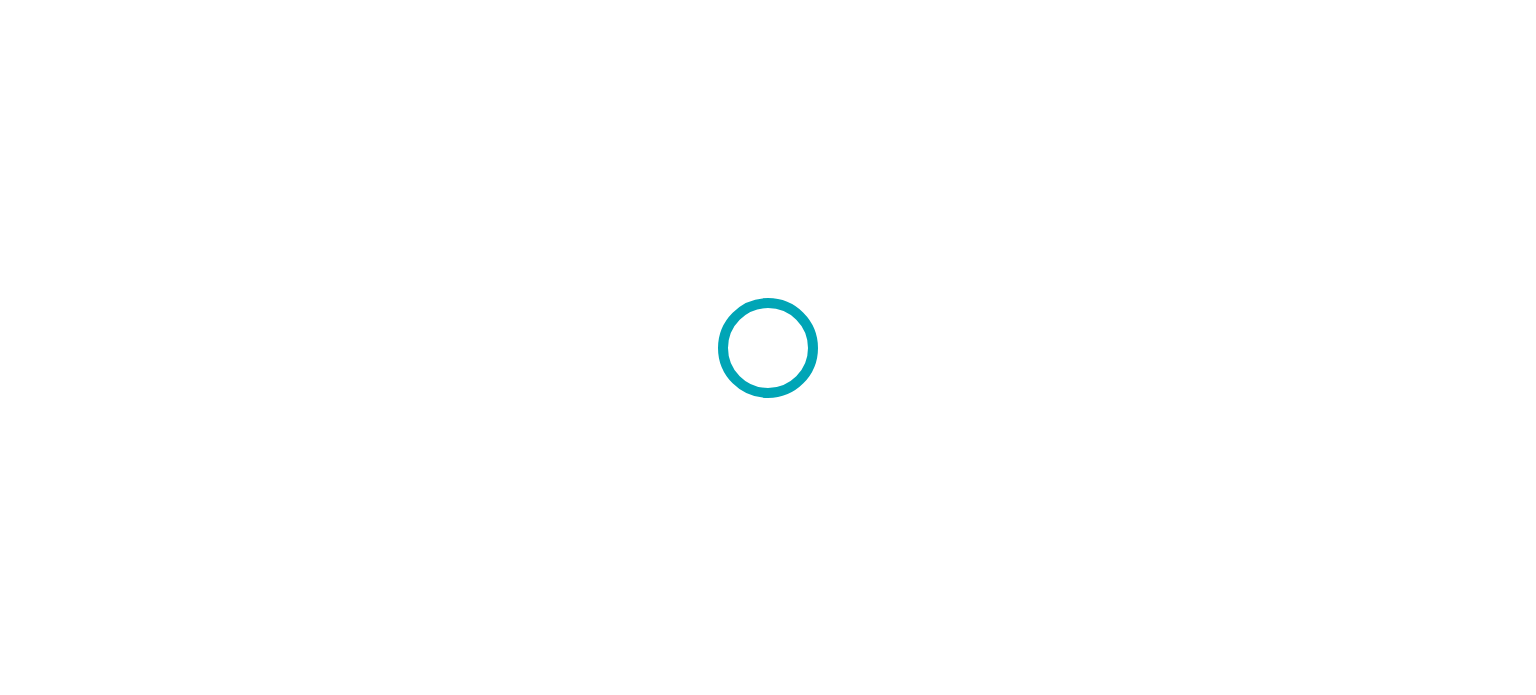 scroll, scrollTop: 0, scrollLeft: 0, axis: both 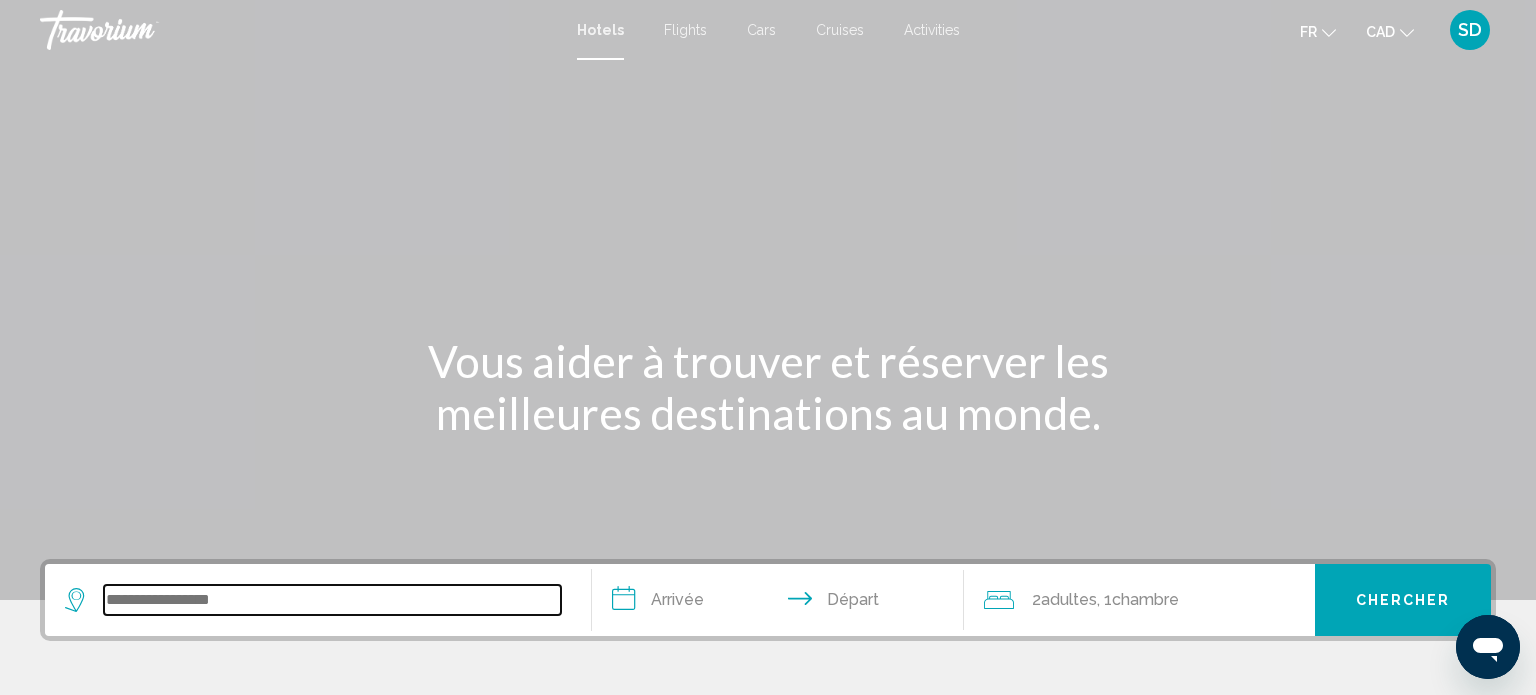 click at bounding box center (332, 600) 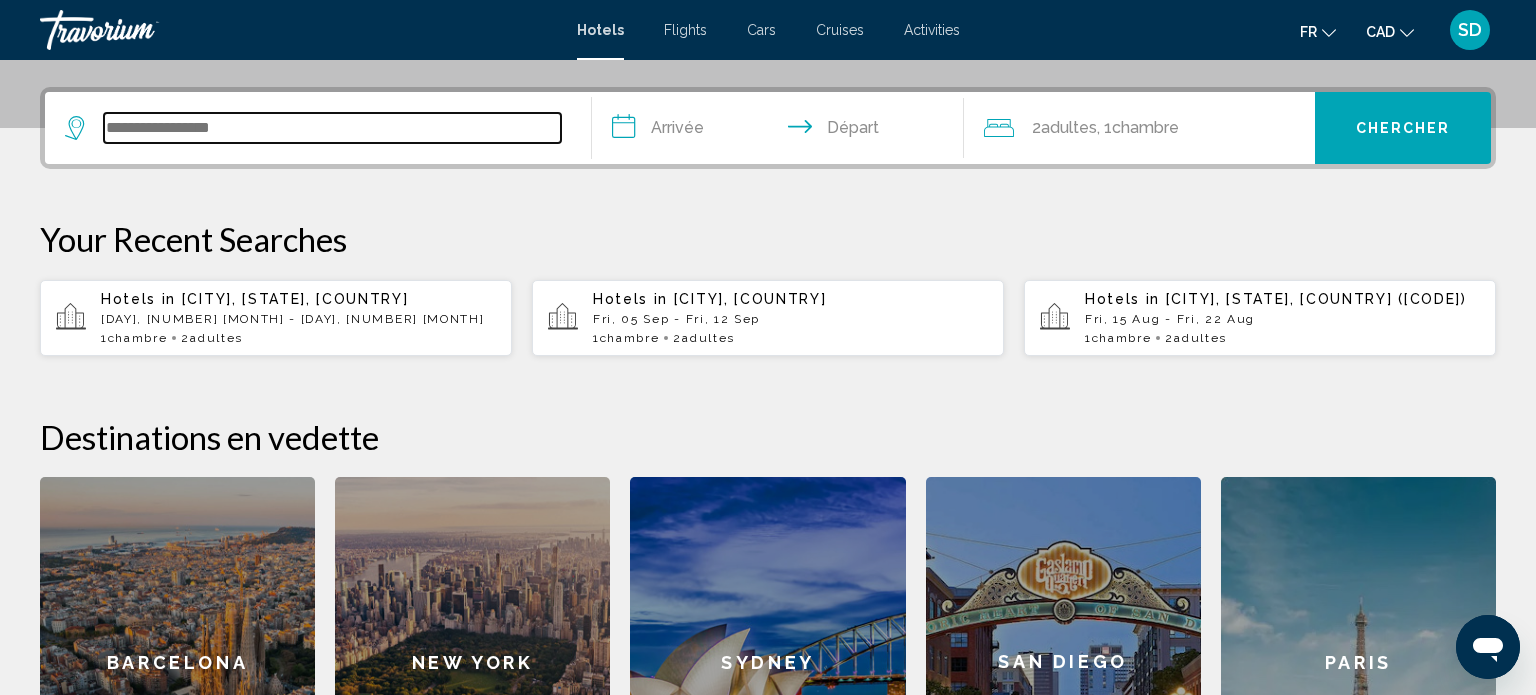 scroll, scrollTop: 493, scrollLeft: 0, axis: vertical 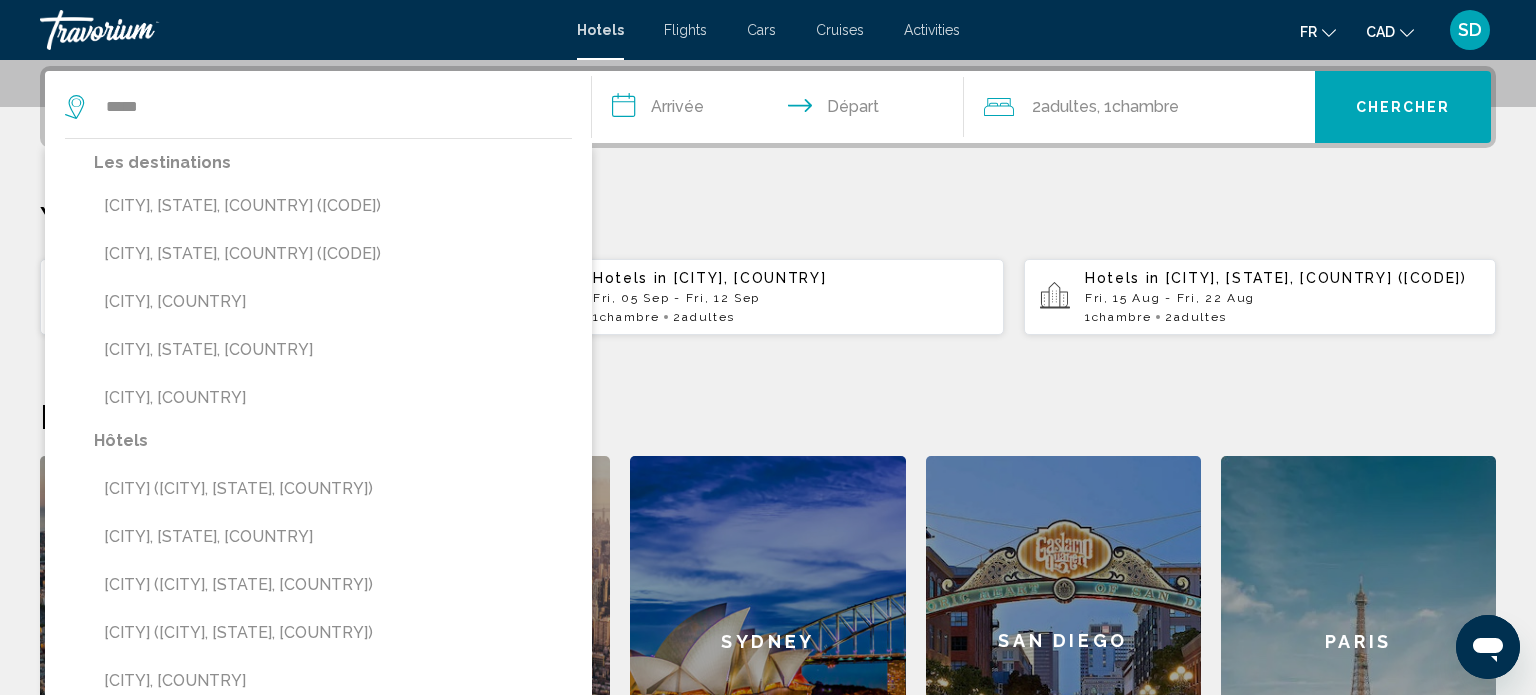 click on "Les destinations  Niagara Falls, ON, Canada (XLV)   Niagara Falls, NY, United States (IAG)   Niaga, Senegal   Niagara Wine Region, Niagara Falls, ON, Canada   Niagara On The Lake, Canada" at bounding box center (333, 288) 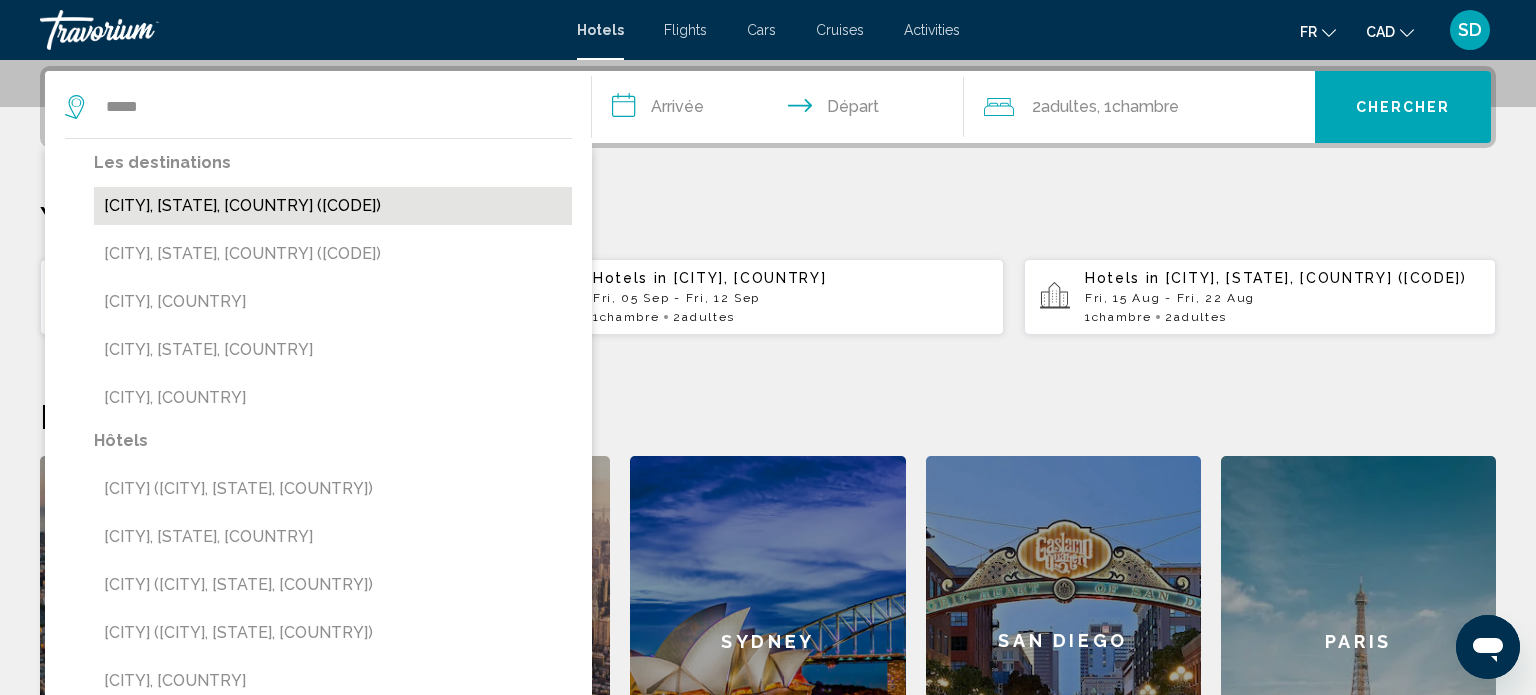 click on "[CITY], [STATE], [COUNTRY] ([IATA_CODE])" at bounding box center (333, 206) 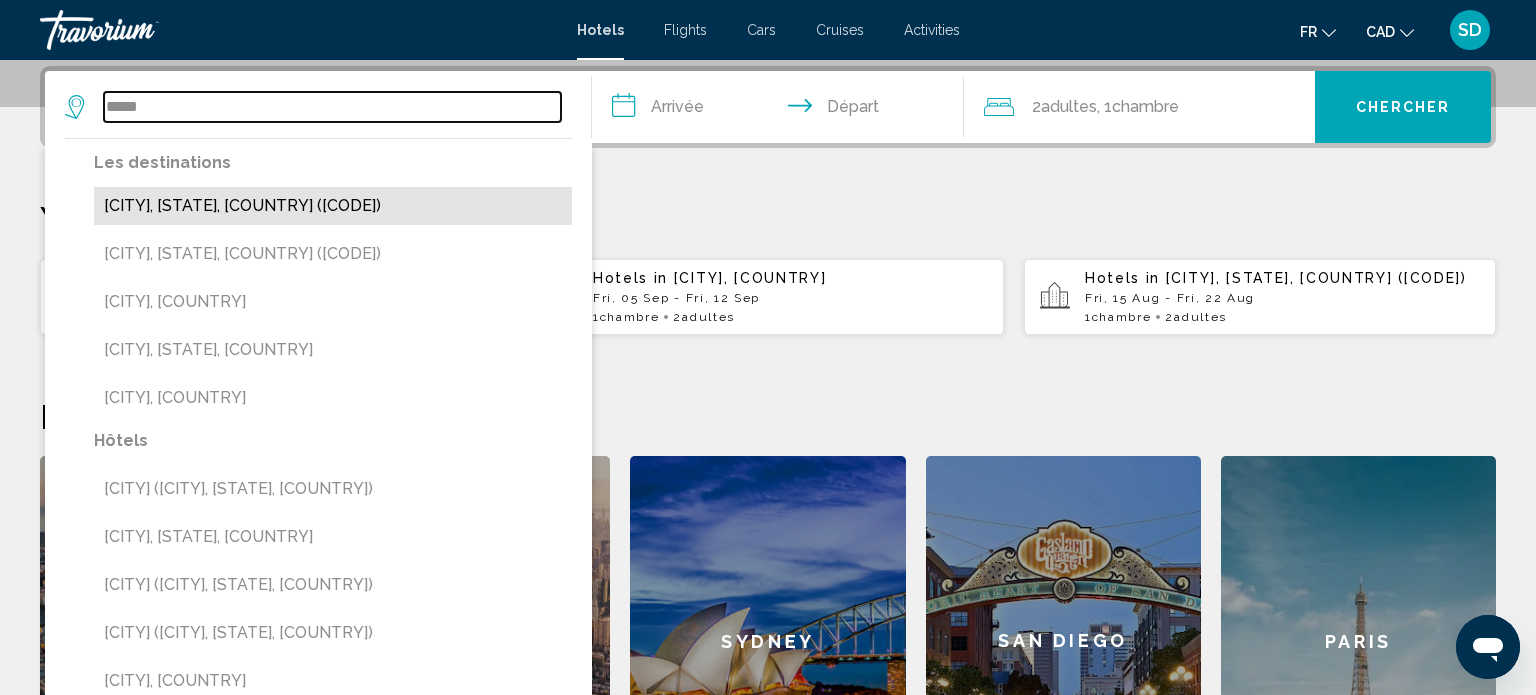 type on "**********" 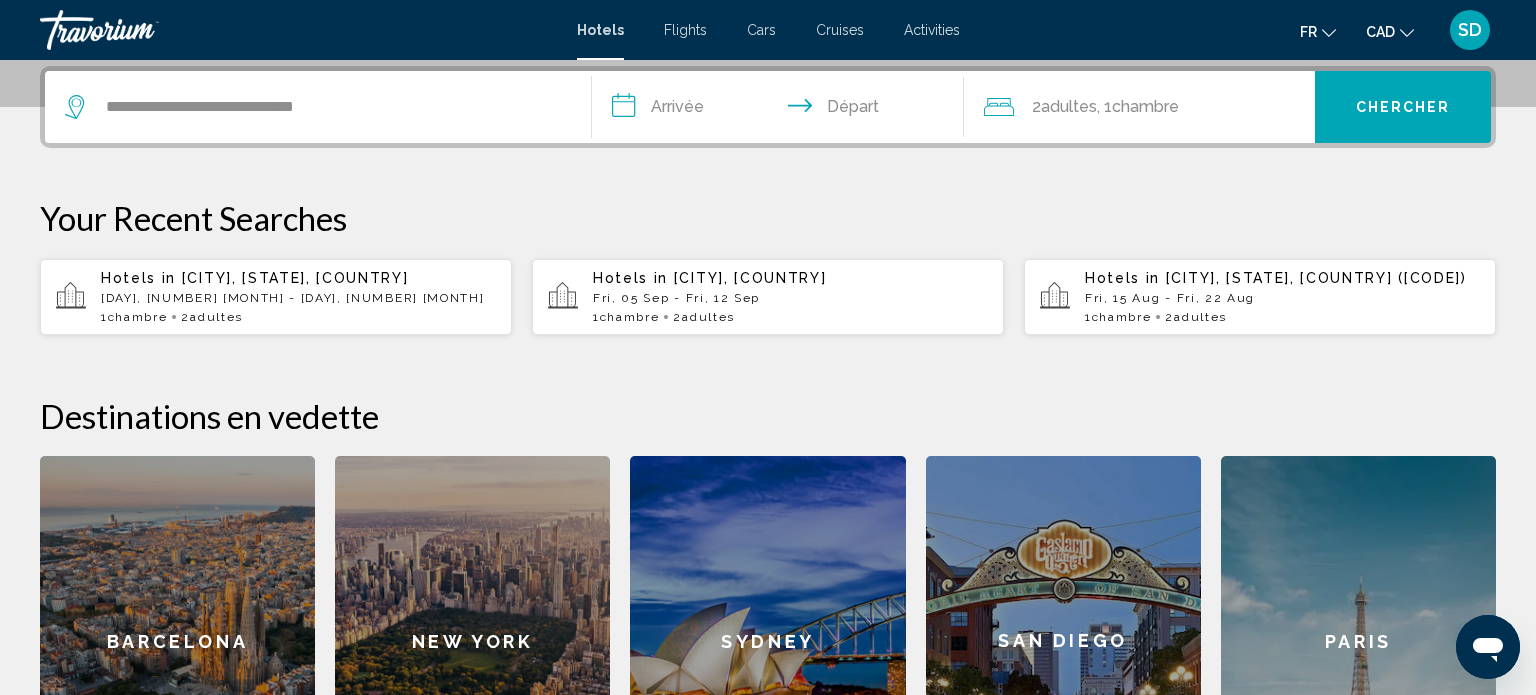 click on "**********" at bounding box center (782, 110) 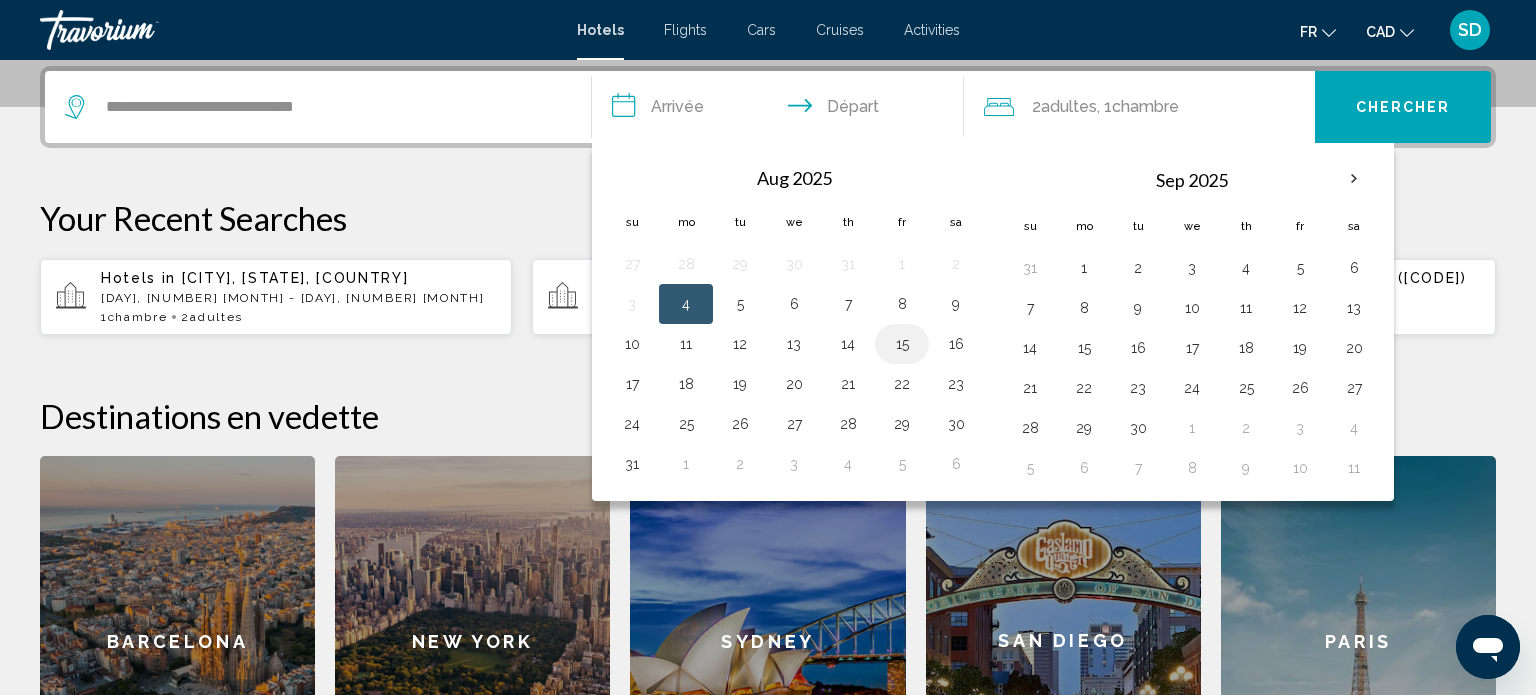 click on "15" at bounding box center (902, 344) 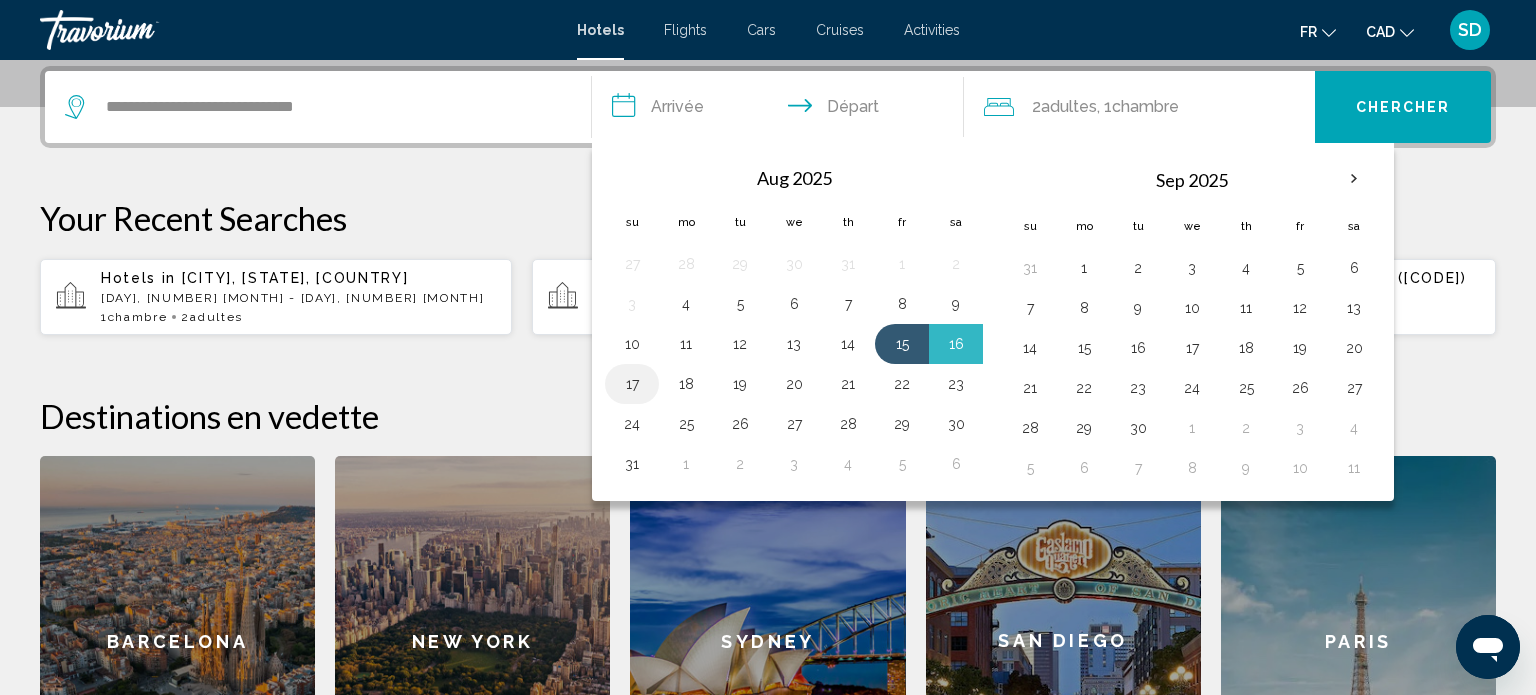 click on "17" at bounding box center [632, 384] 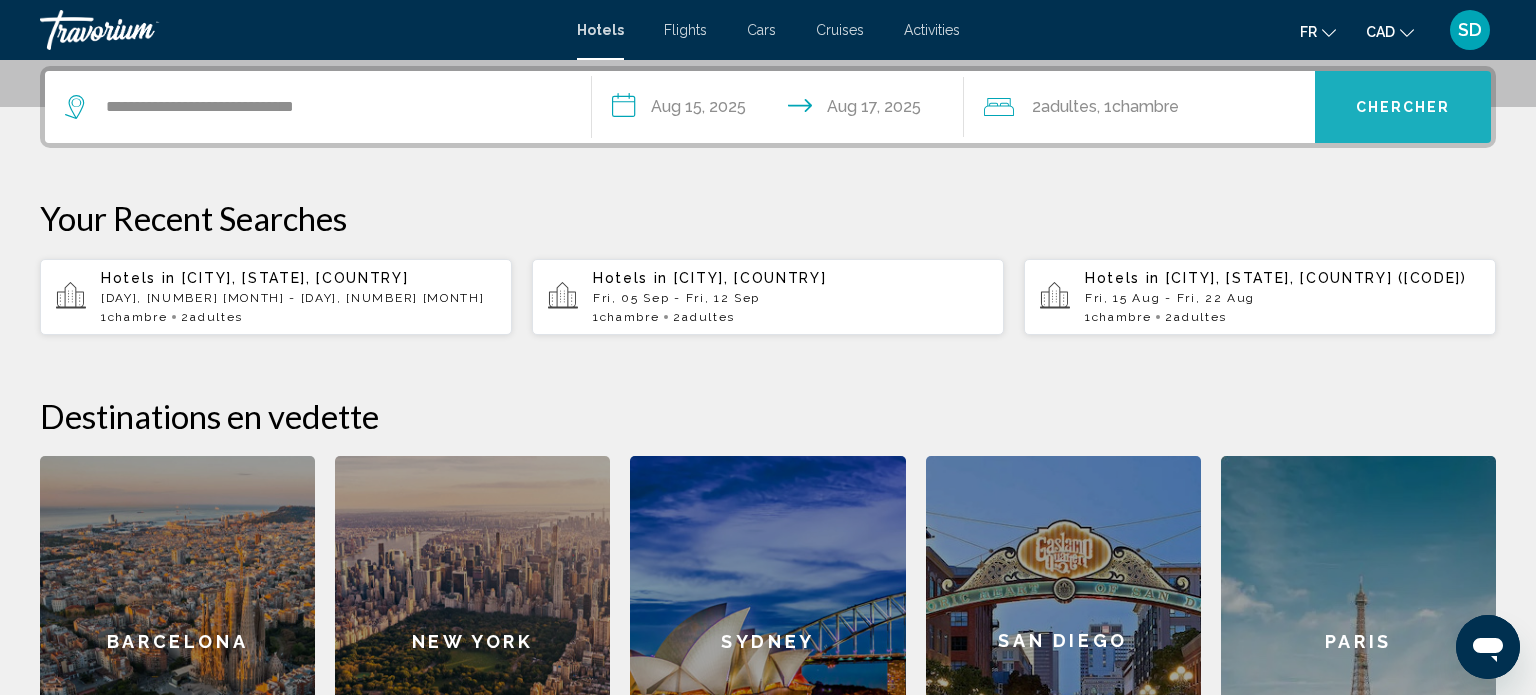 click on "Chercher" at bounding box center [1403, 107] 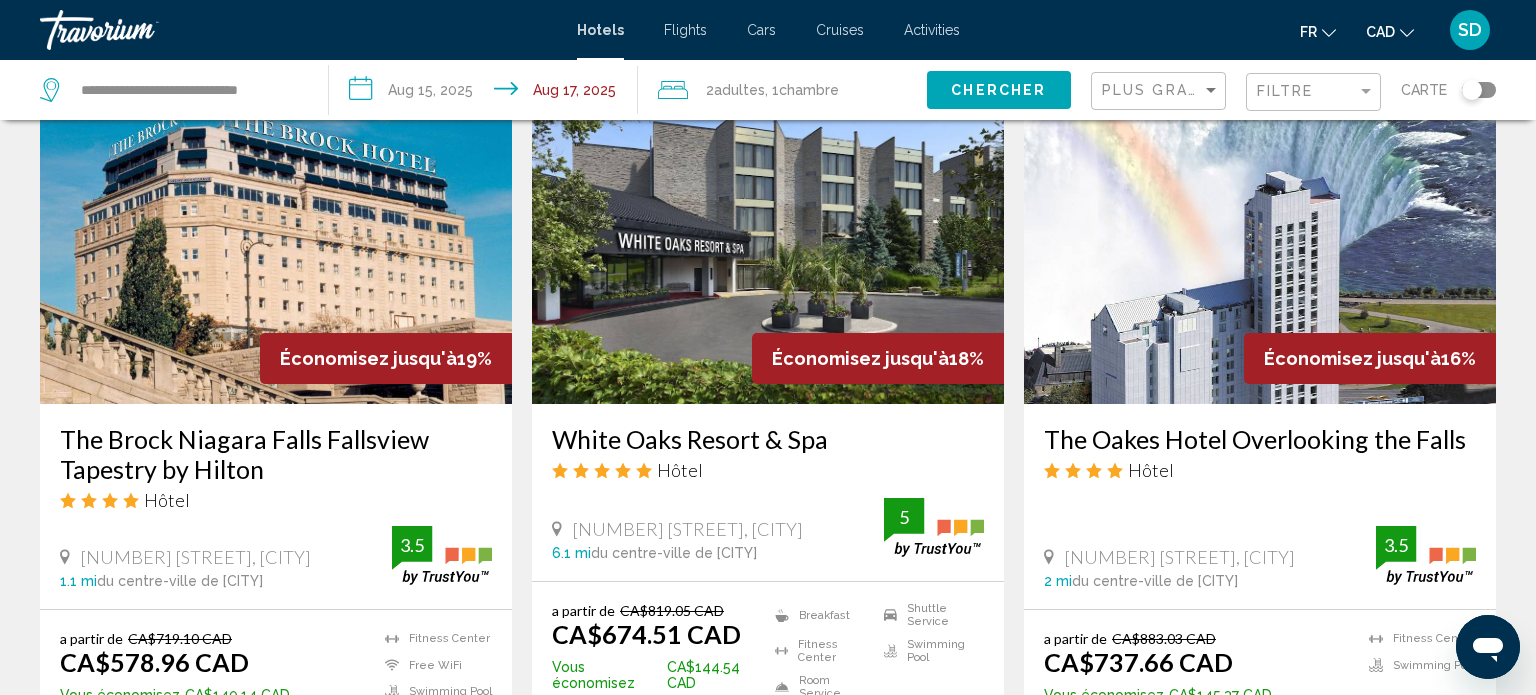 scroll, scrollTop: 849, scrollLeft: 0, axis: vertical 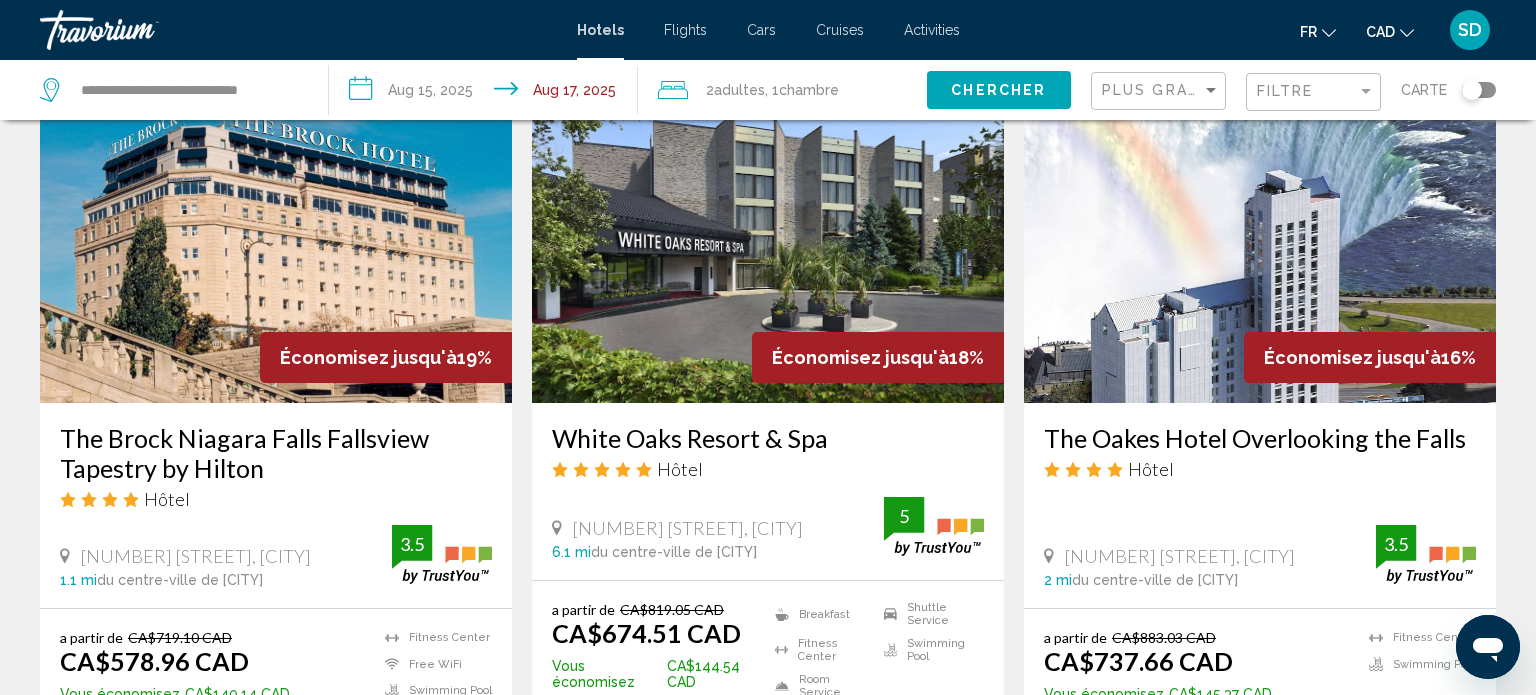click at bounding box center (276, 243) 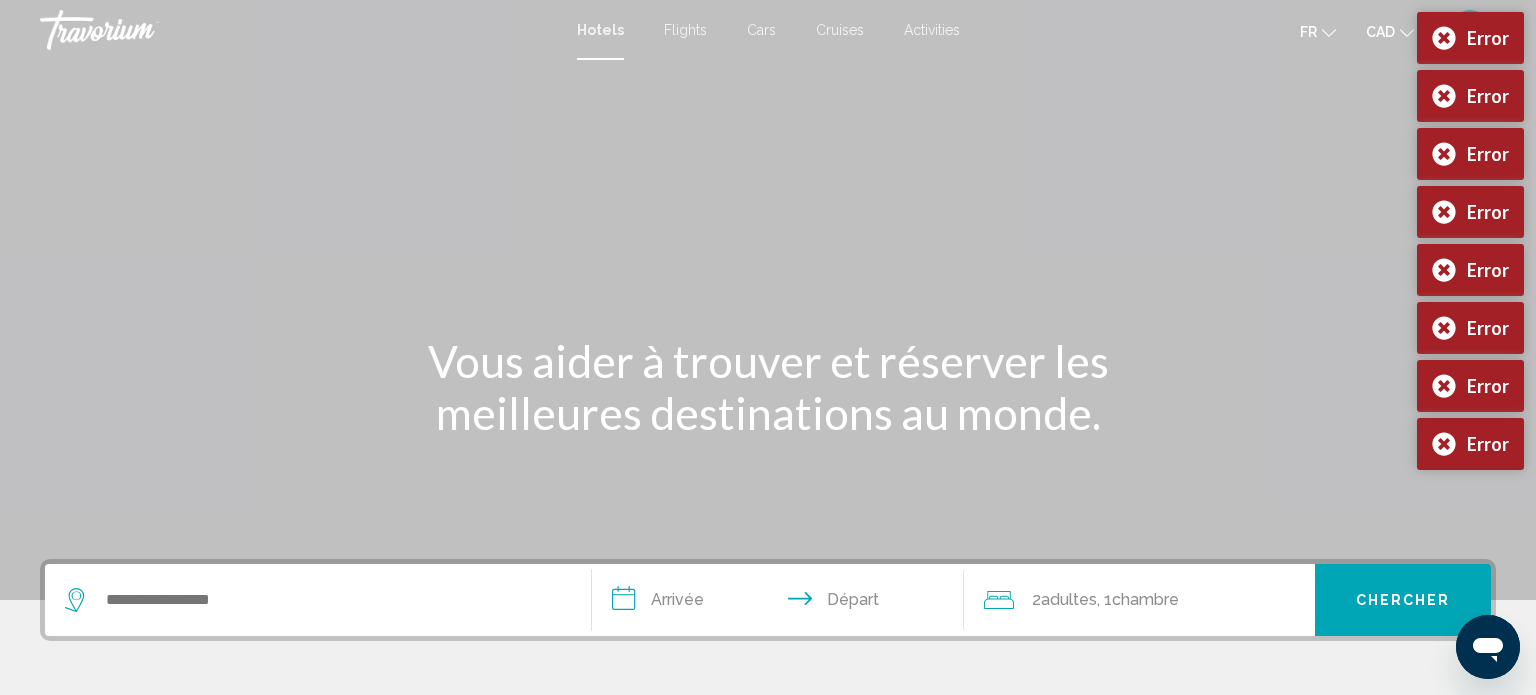 scroll, scrollTop: 1, scrollLeft: 0, axis: vertical 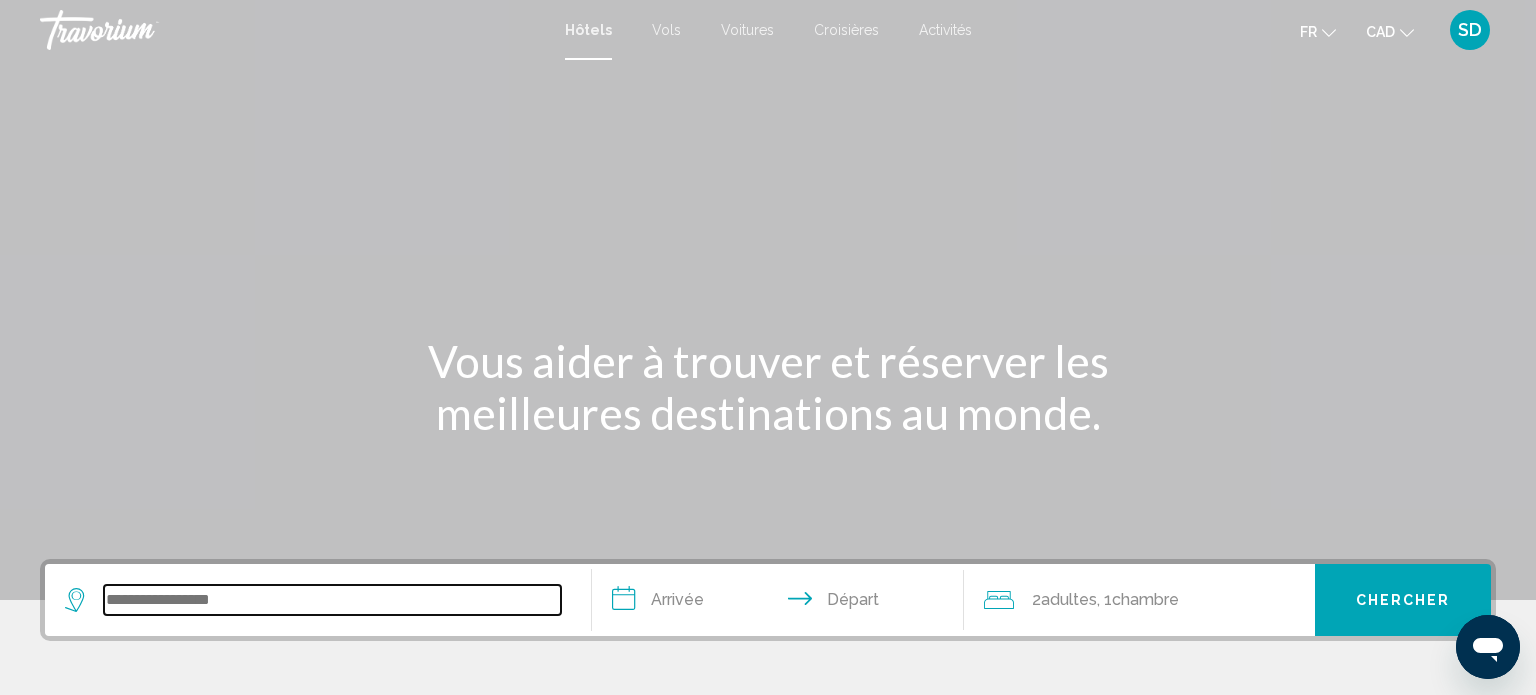 click at bounding box center (332, 600) 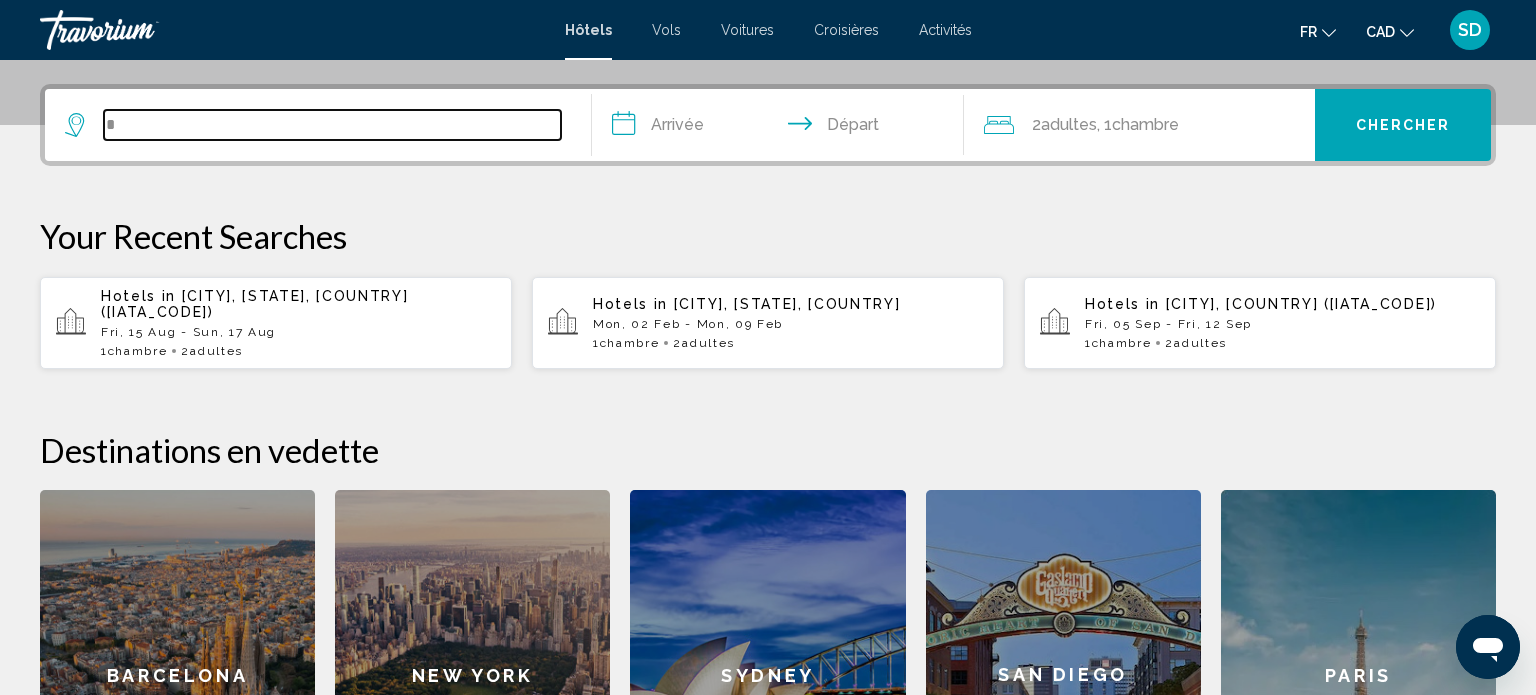 scroll, scrollTop: 493, scrollLeft: 0, axis: vertical 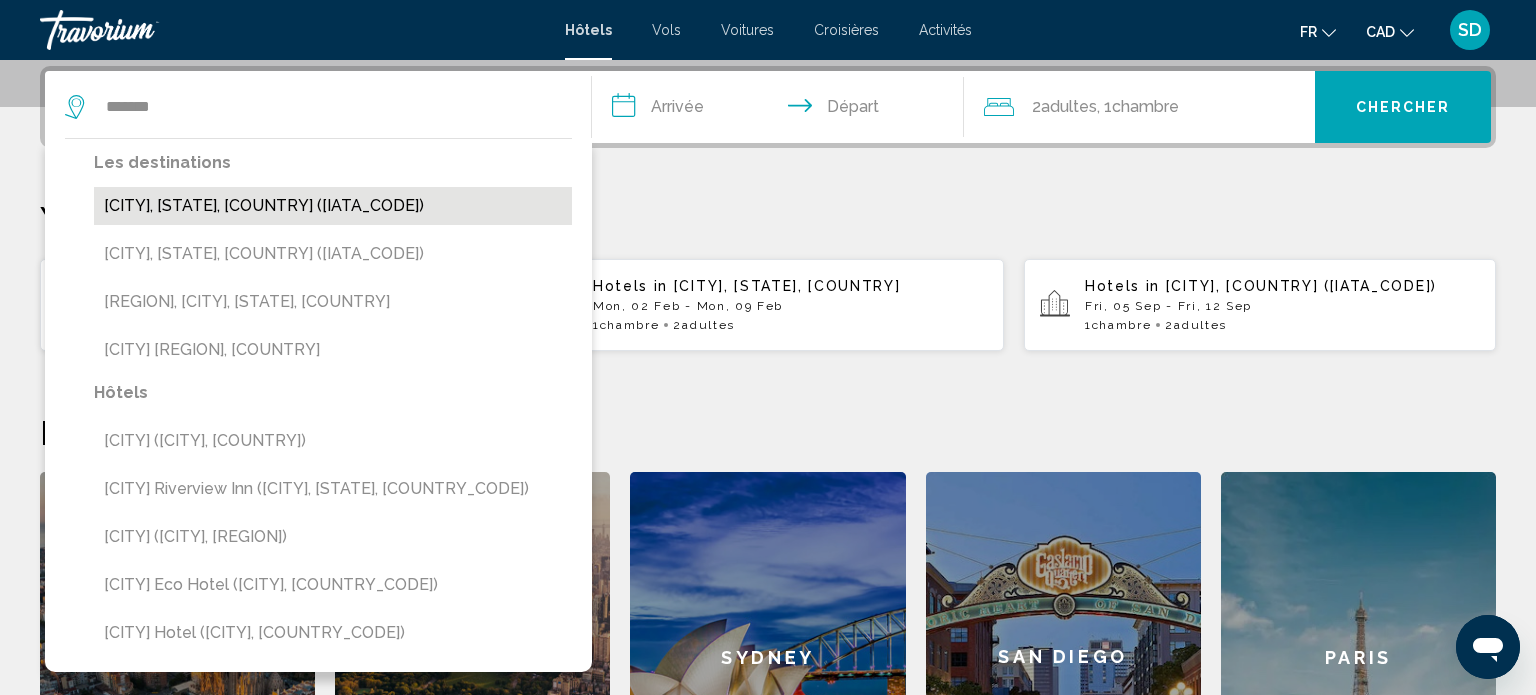 click on "[CITY], [STATE], [COUNTRY] ([IATA_CODE])" at bounding box center [333, 206] 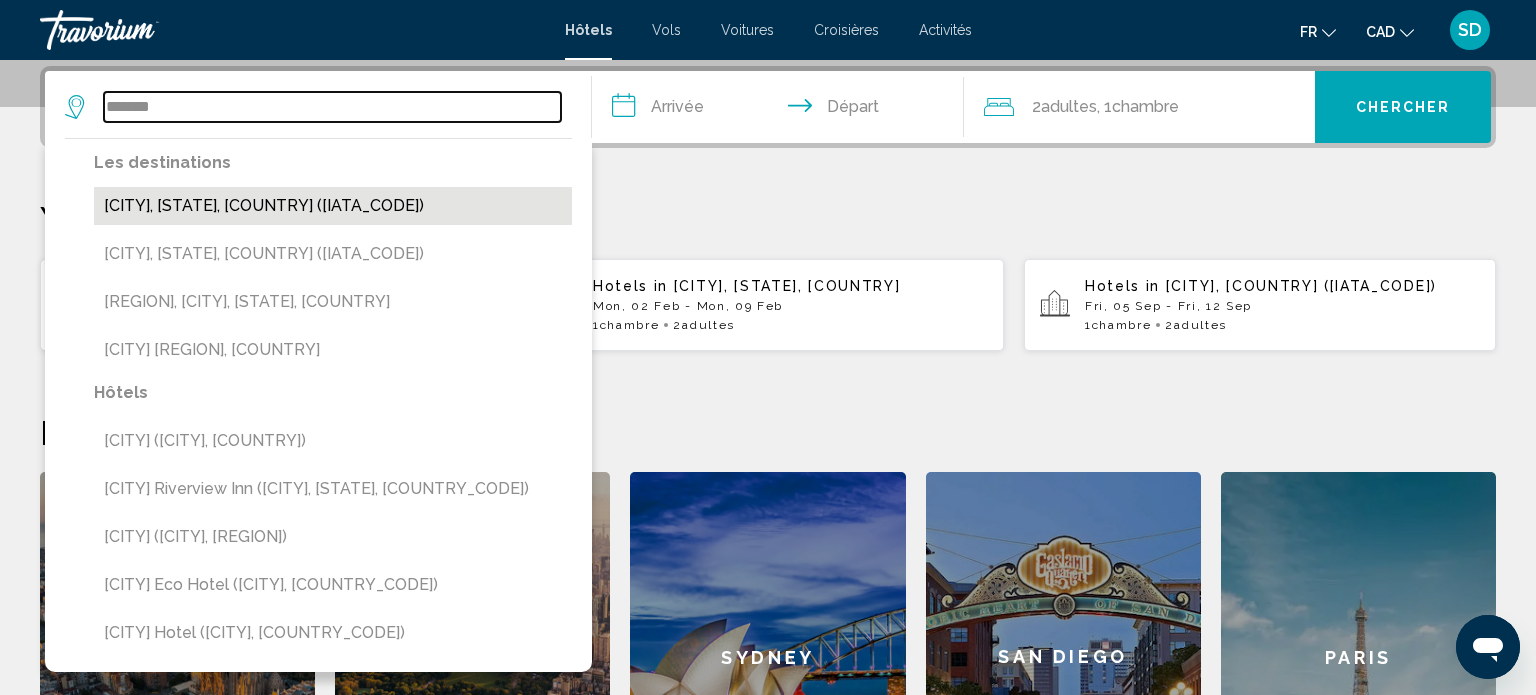 type on "**********" 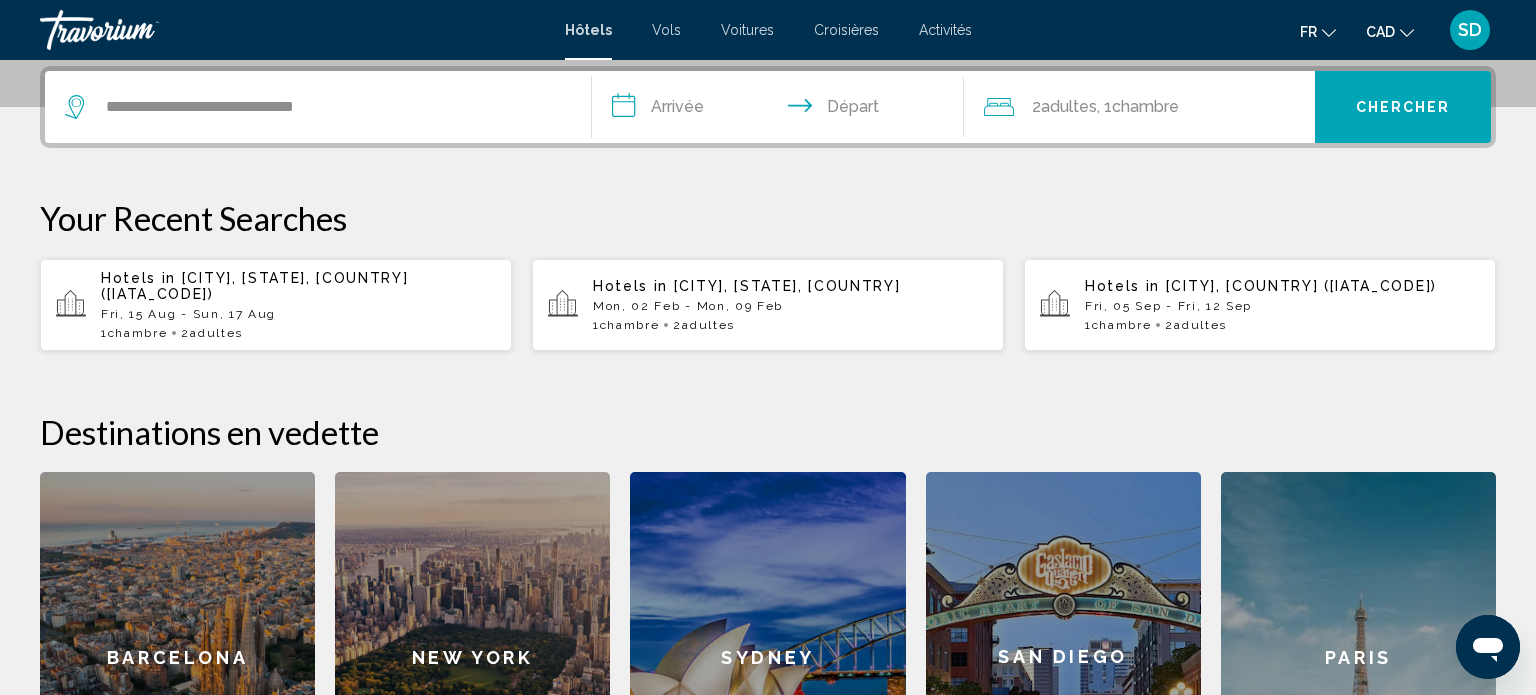 click on "**********" at bounding box center (782, 110) 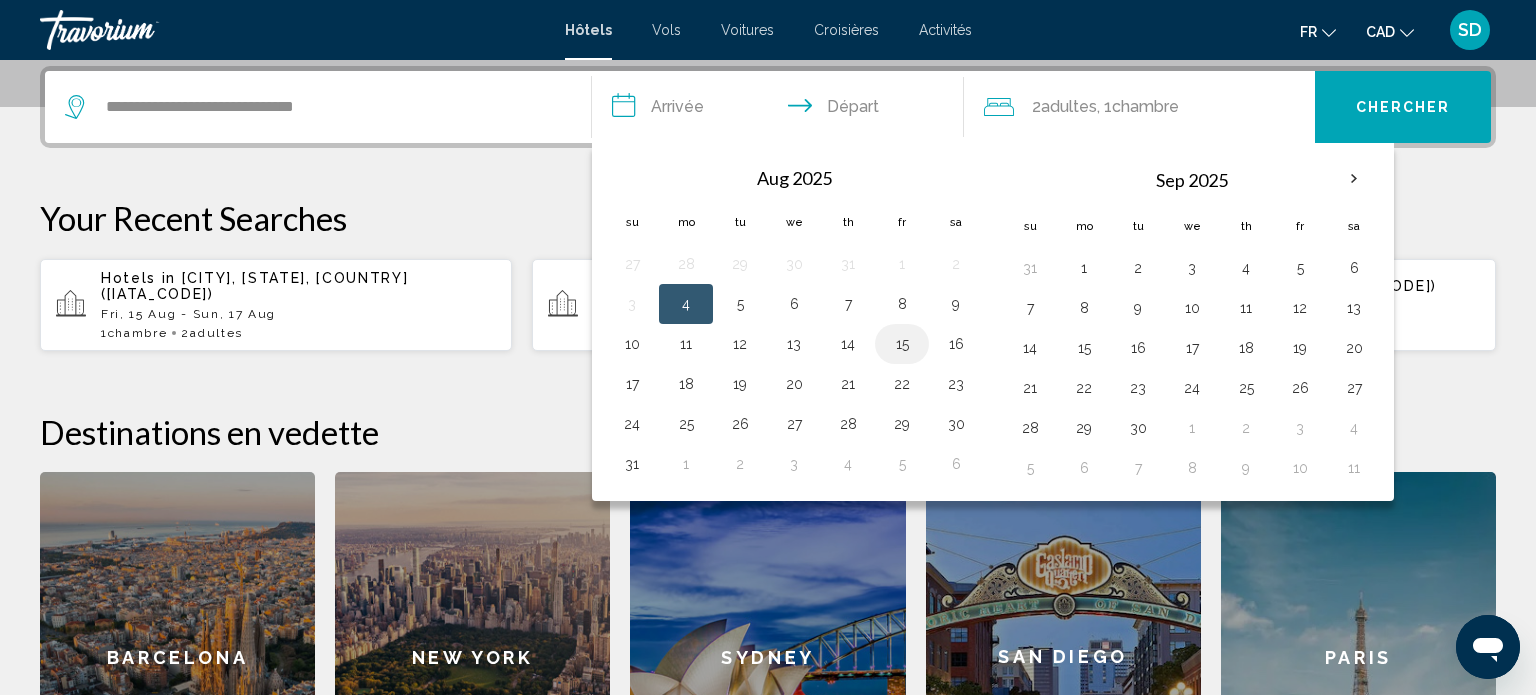 click on "15" at bounding box center (902, 344) 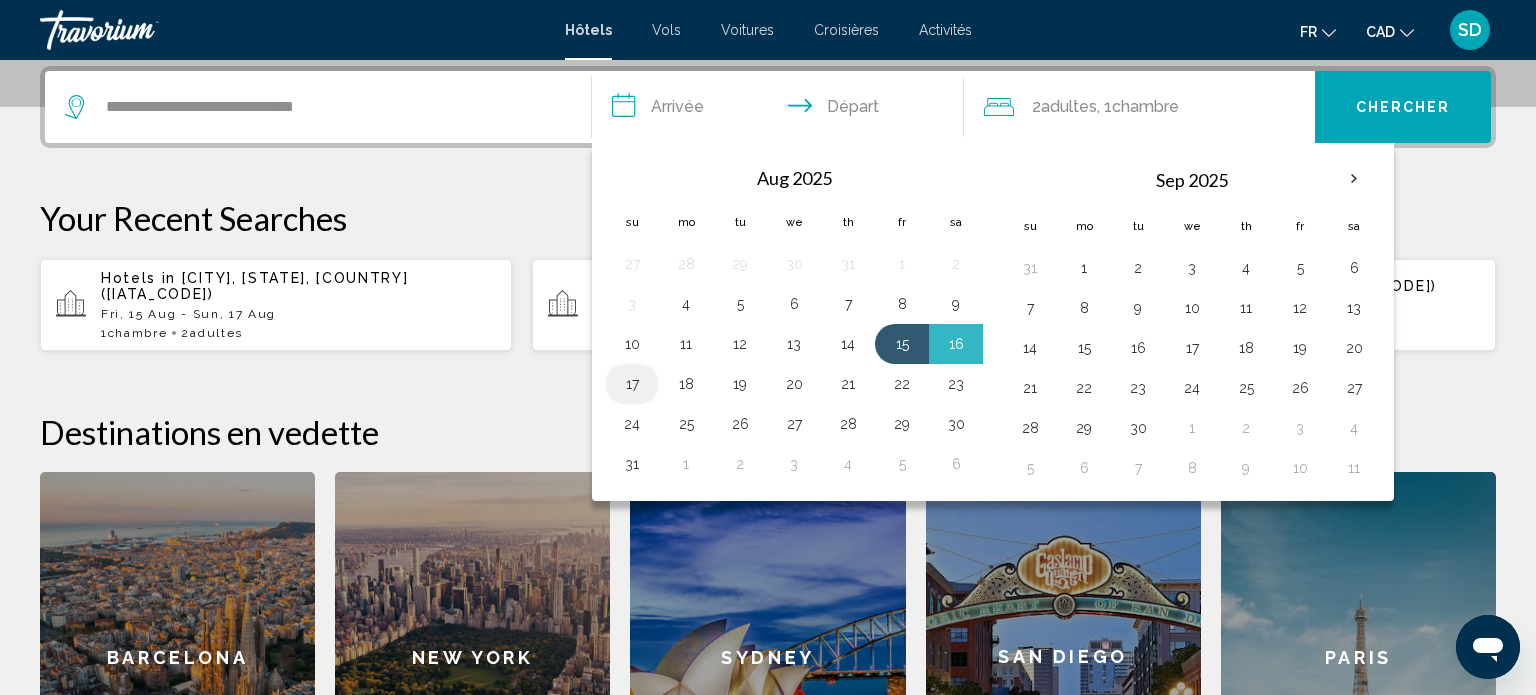 click on "17" at bounding box center [632, 384] 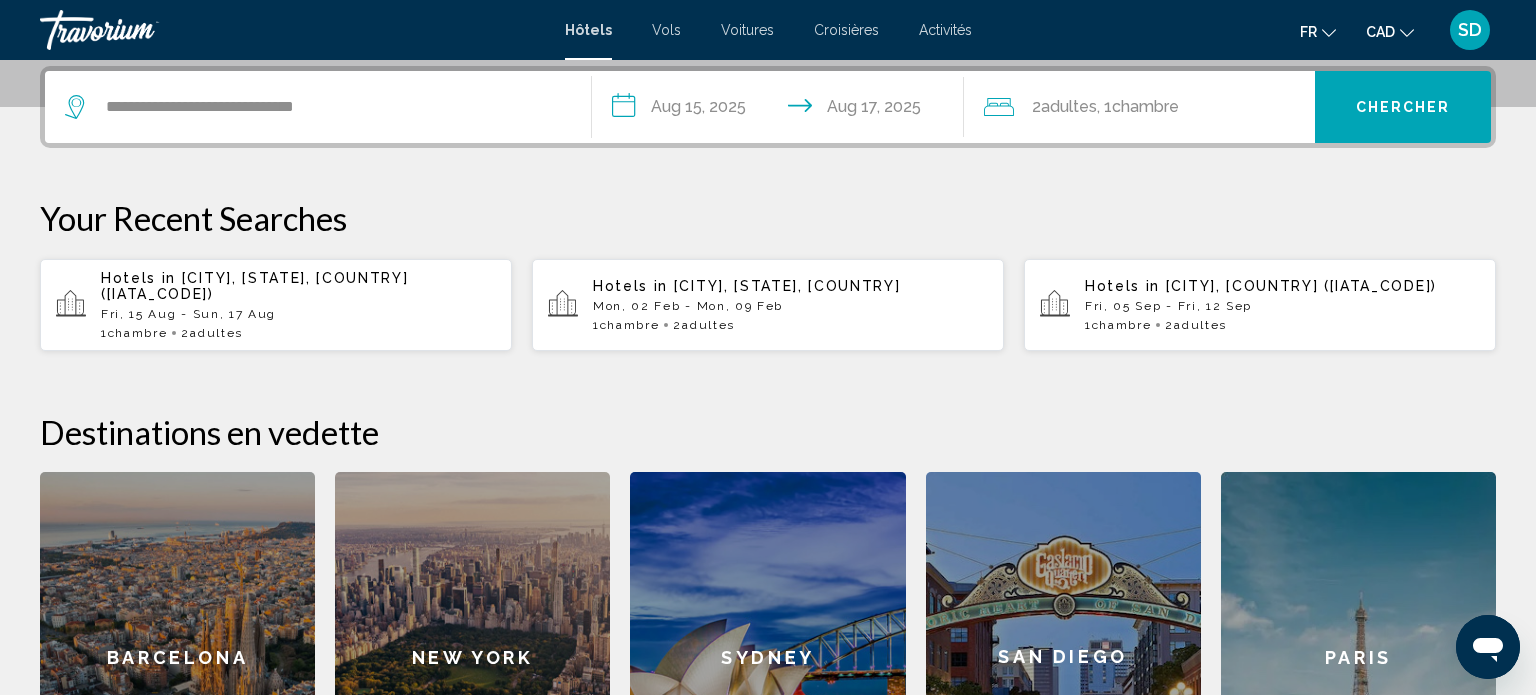 click on "Chercher" at bounding box center [1403, 107] 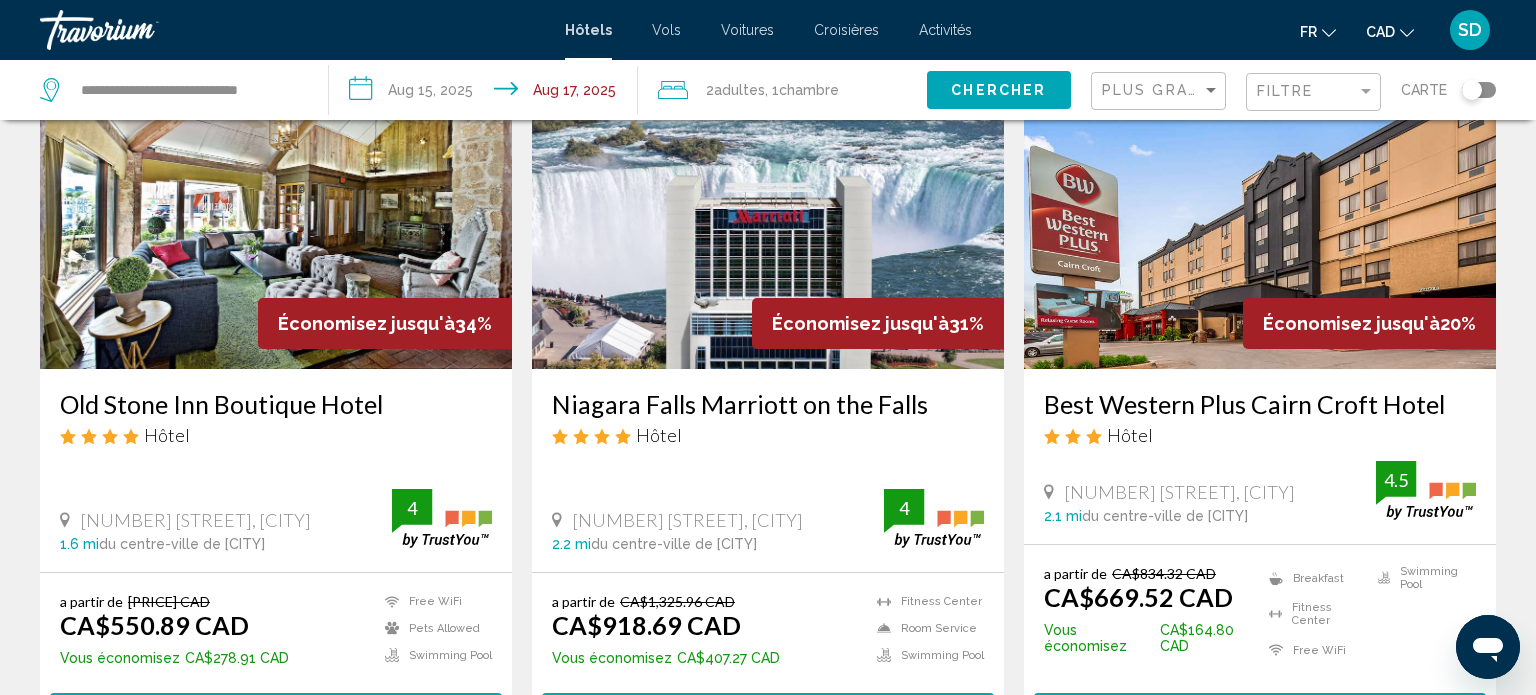 scroll, scrollTop: 140, scrollLeft: 0, axis: vertical 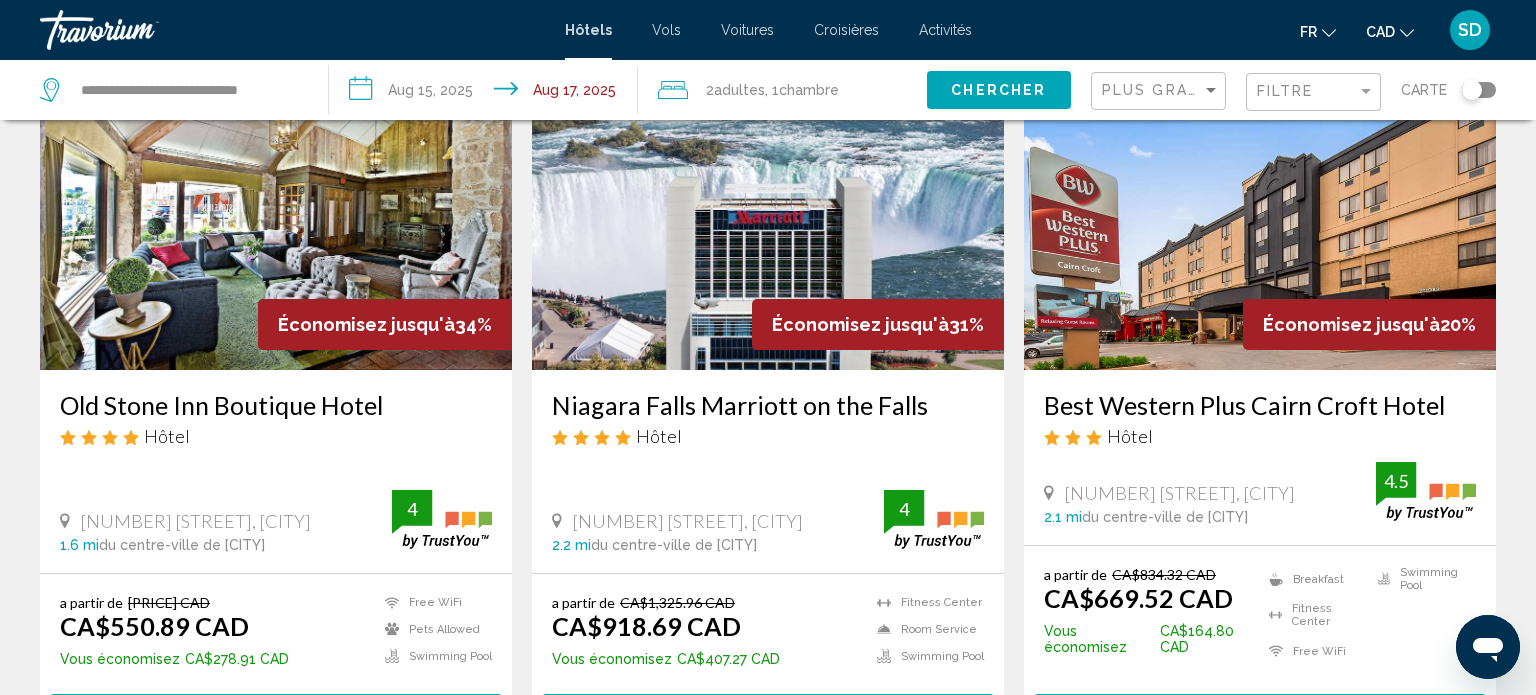 click at bounding box center [276, 210] 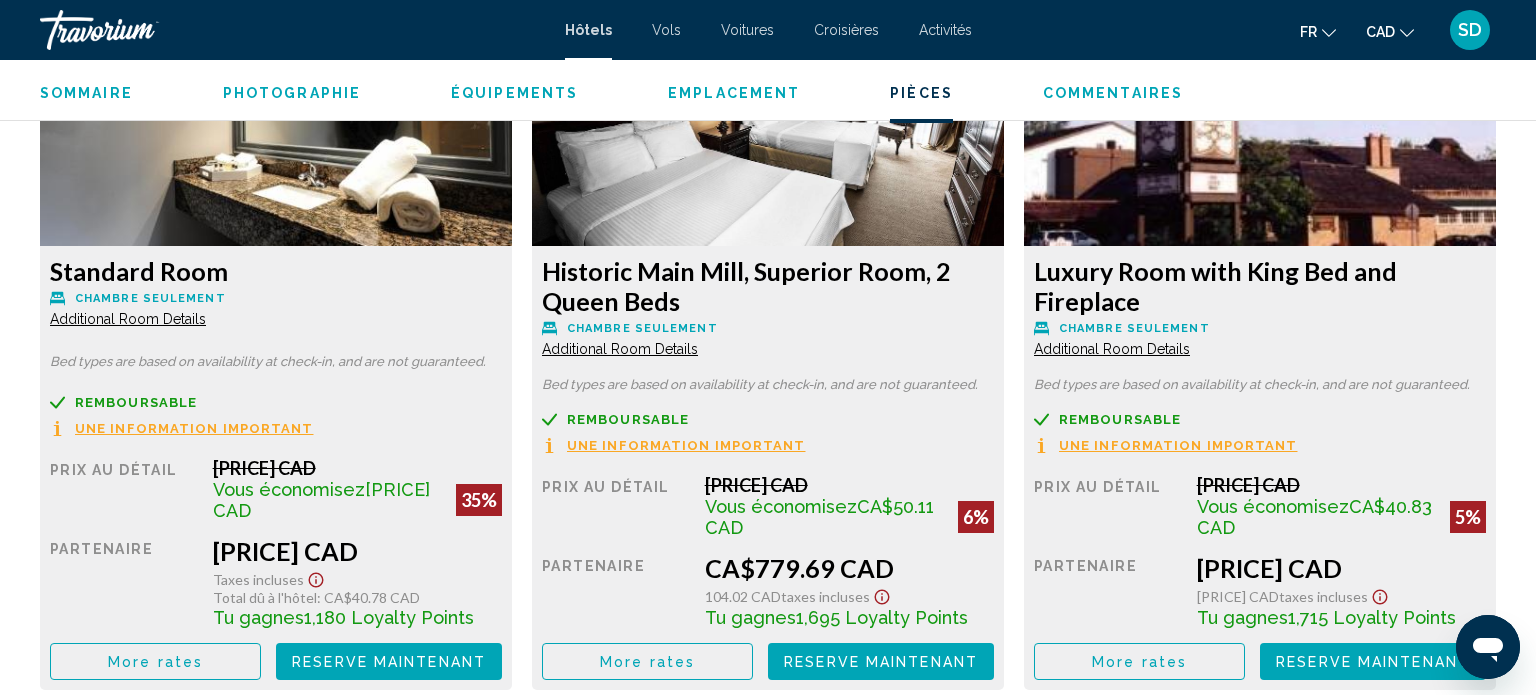 scroll, scrollTop: 2842, scrollLeft: 0, axis: vertical 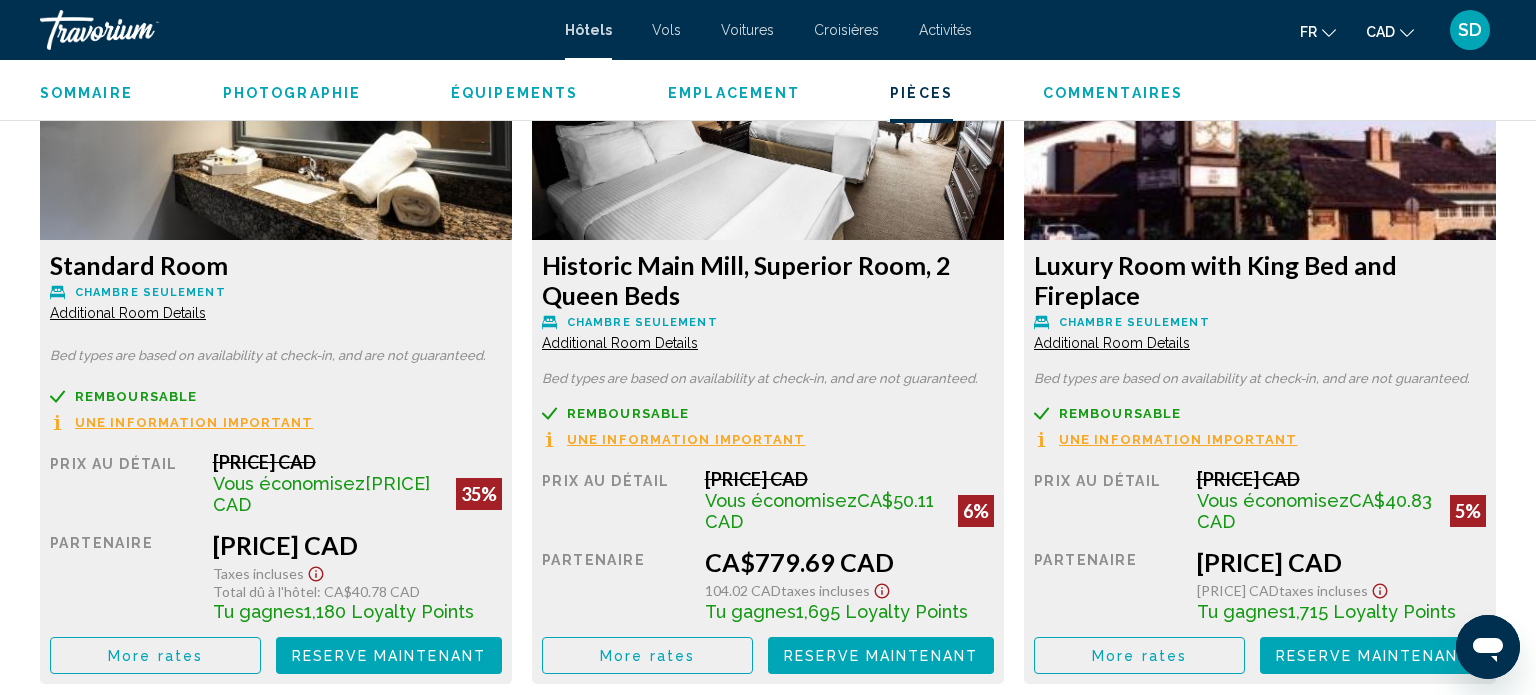 click 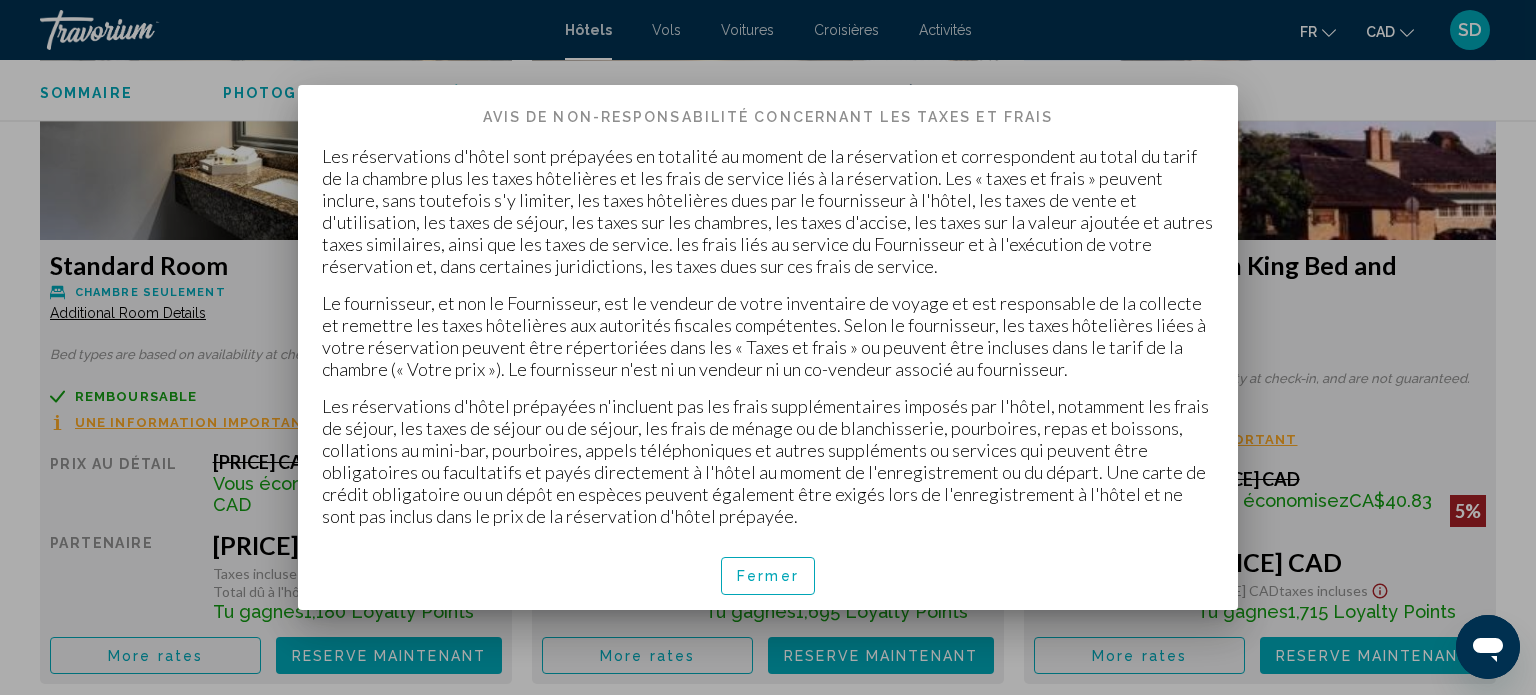 click on "Fermer" at bounding box center [768, 577] 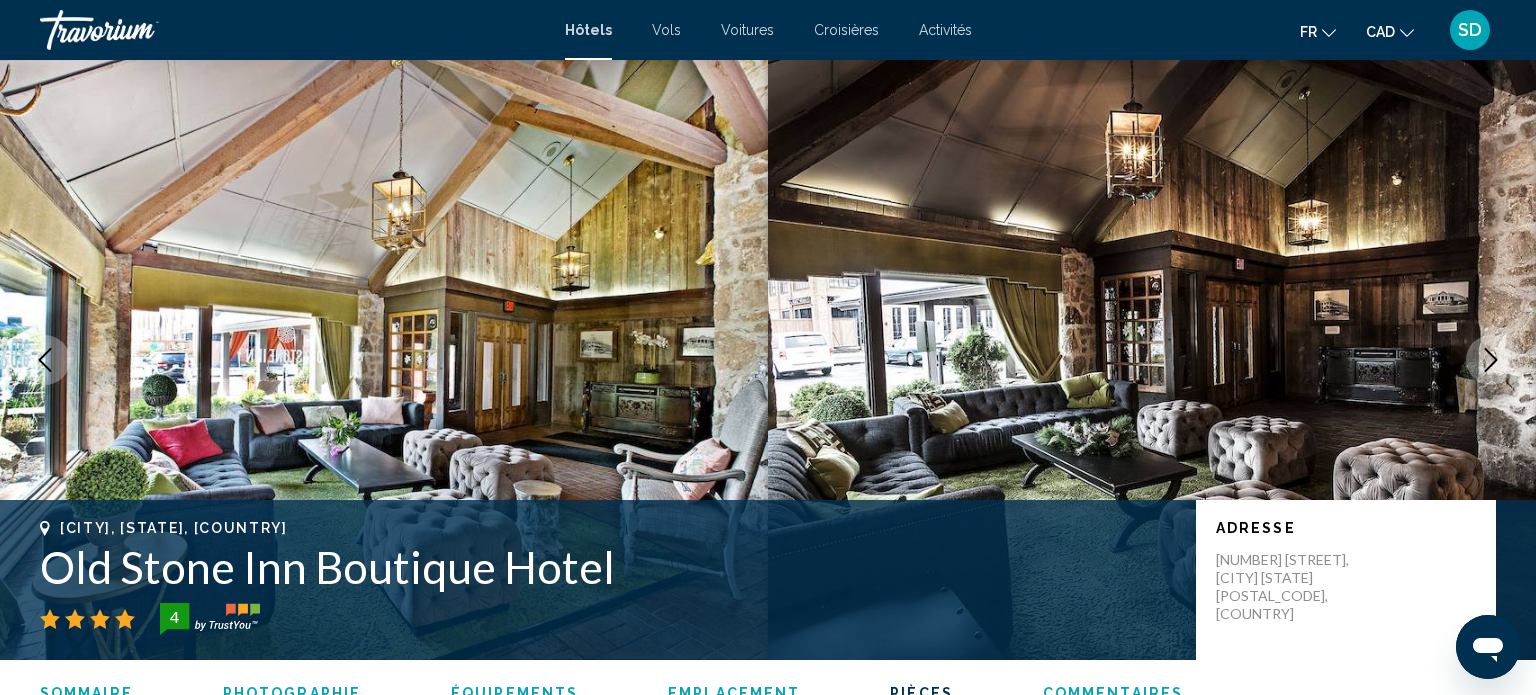 scroll, scrollTop: 2842, scrollLeft: 0, axis: vertical 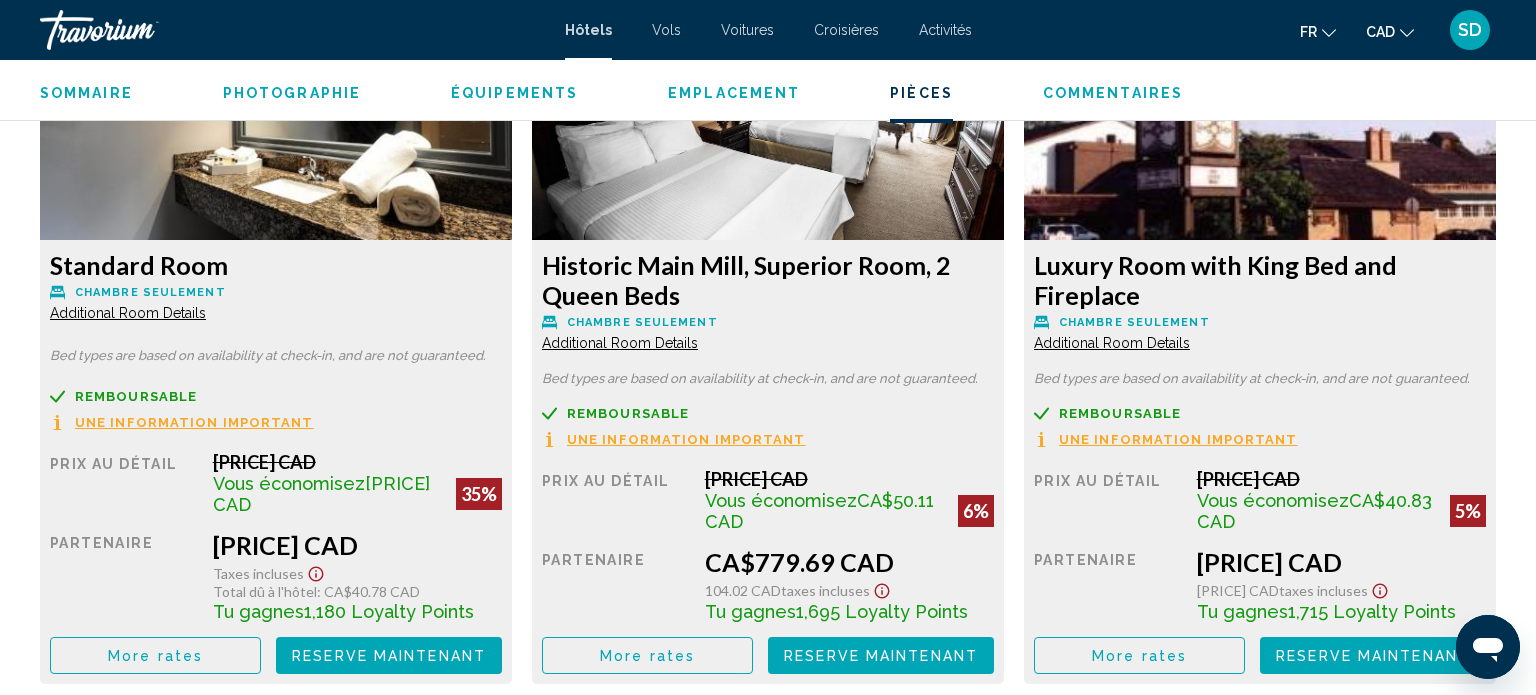 click on "Reserve maintenant" at bounding box center [389, 656] 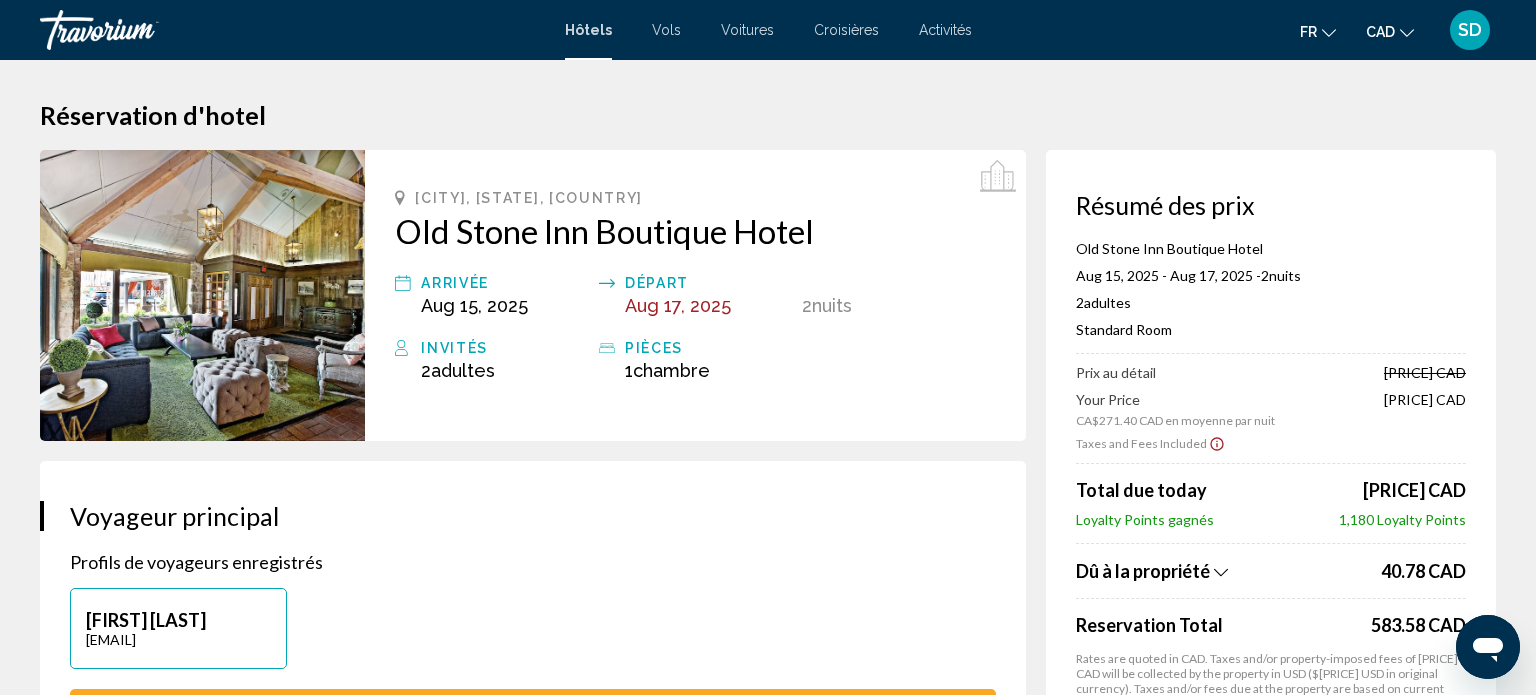 scroll, scrollTop: 28, scrollLeft: 0, axis: vertical 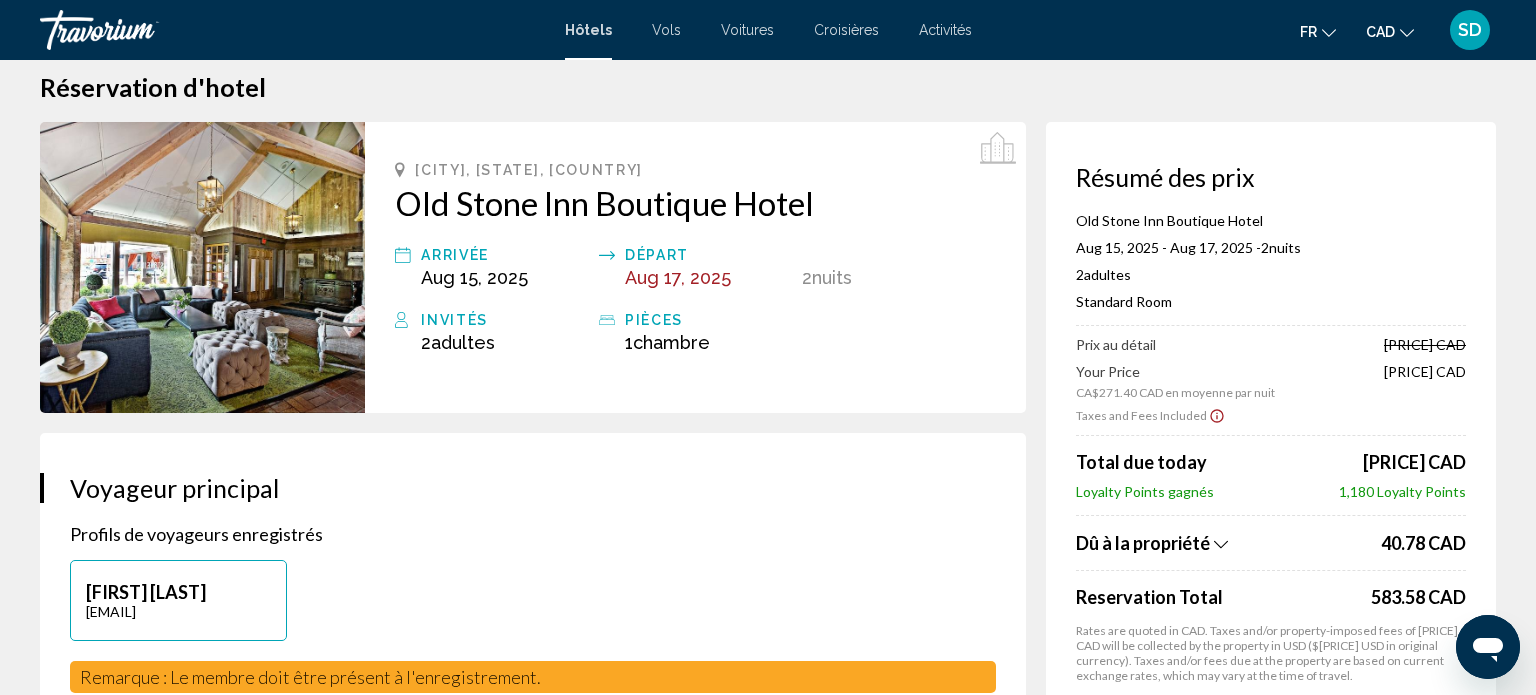 drag, startPoint x: 394, startPoint y: 206, endPoint x: 587, endPoint y: 174, distance: 195.63486 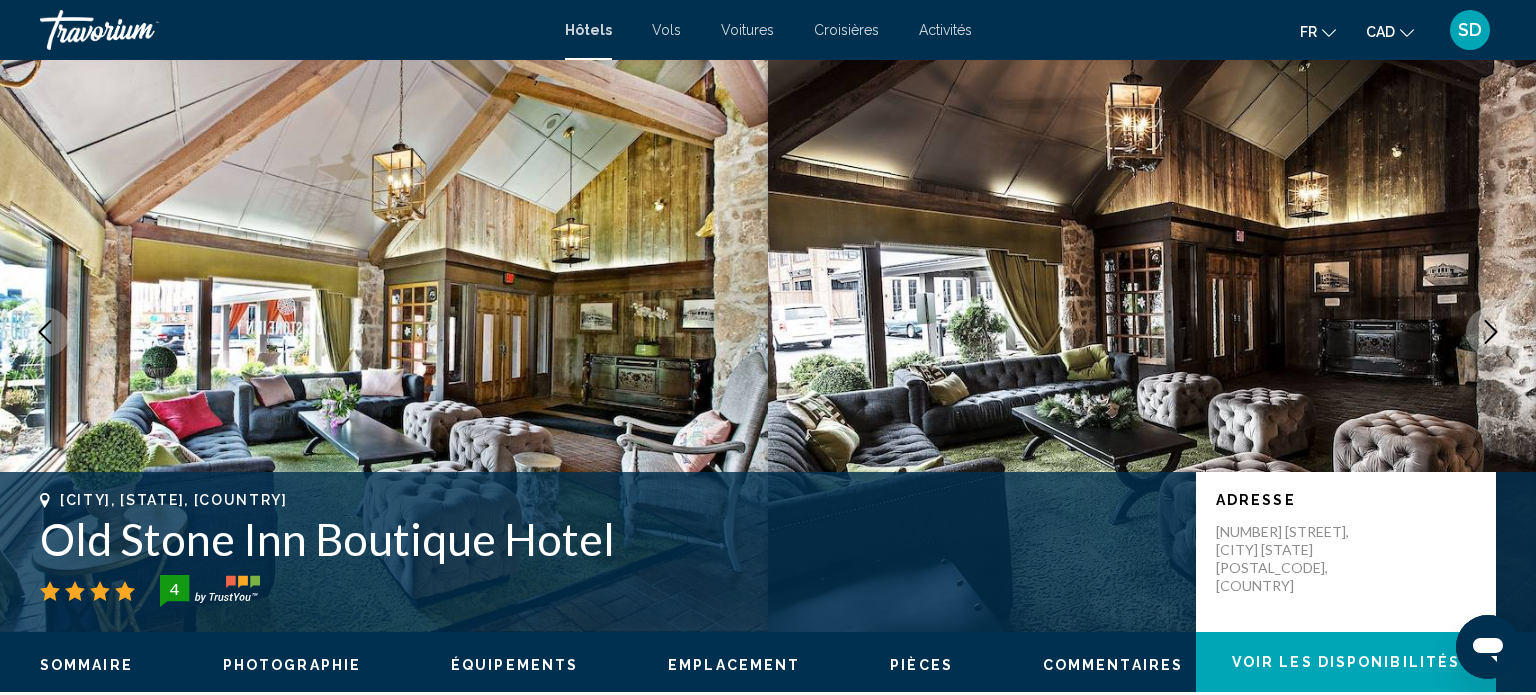 scroll, scrollTop: 12, scrollLeft: 0, axis: vertical 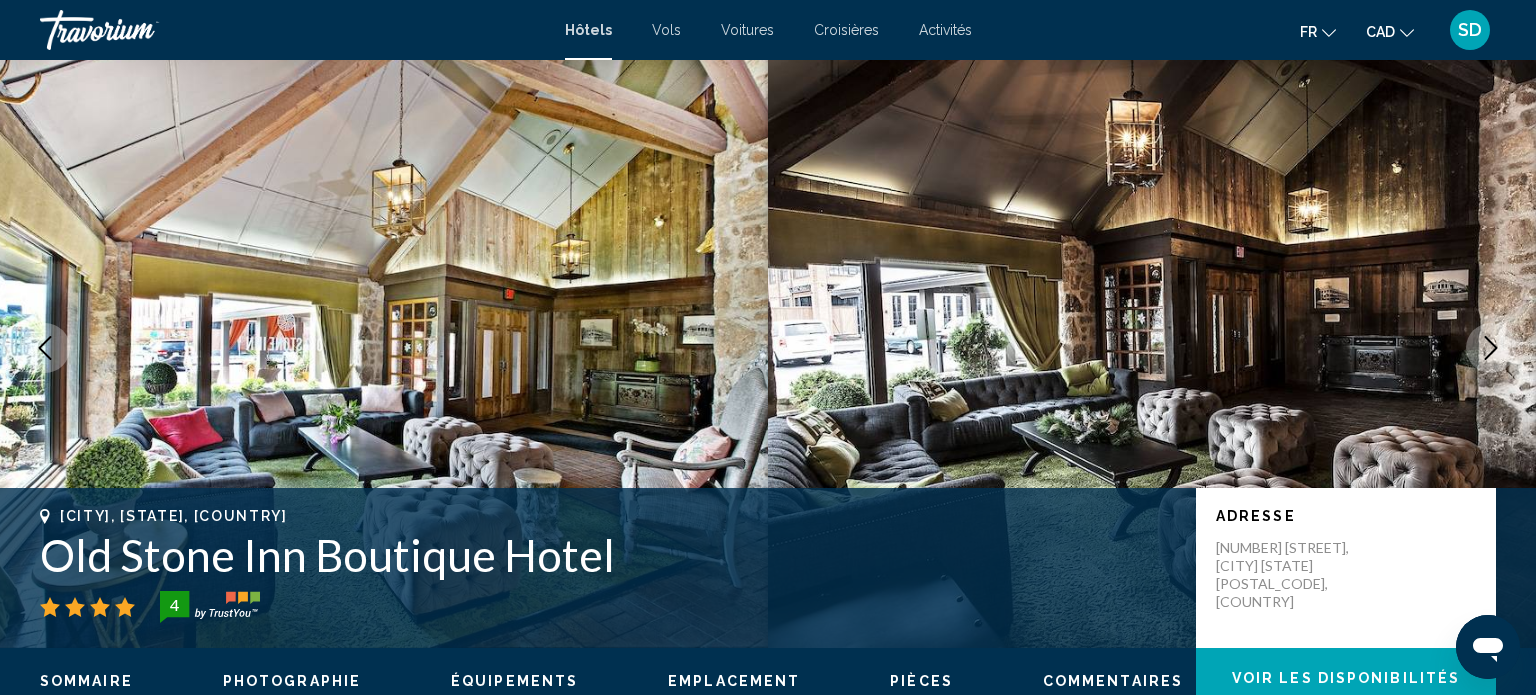 drag, startPoint x: 621, startPoint y: 563, endPoint x: 30, endPoint y: 536, distance: 591.61646 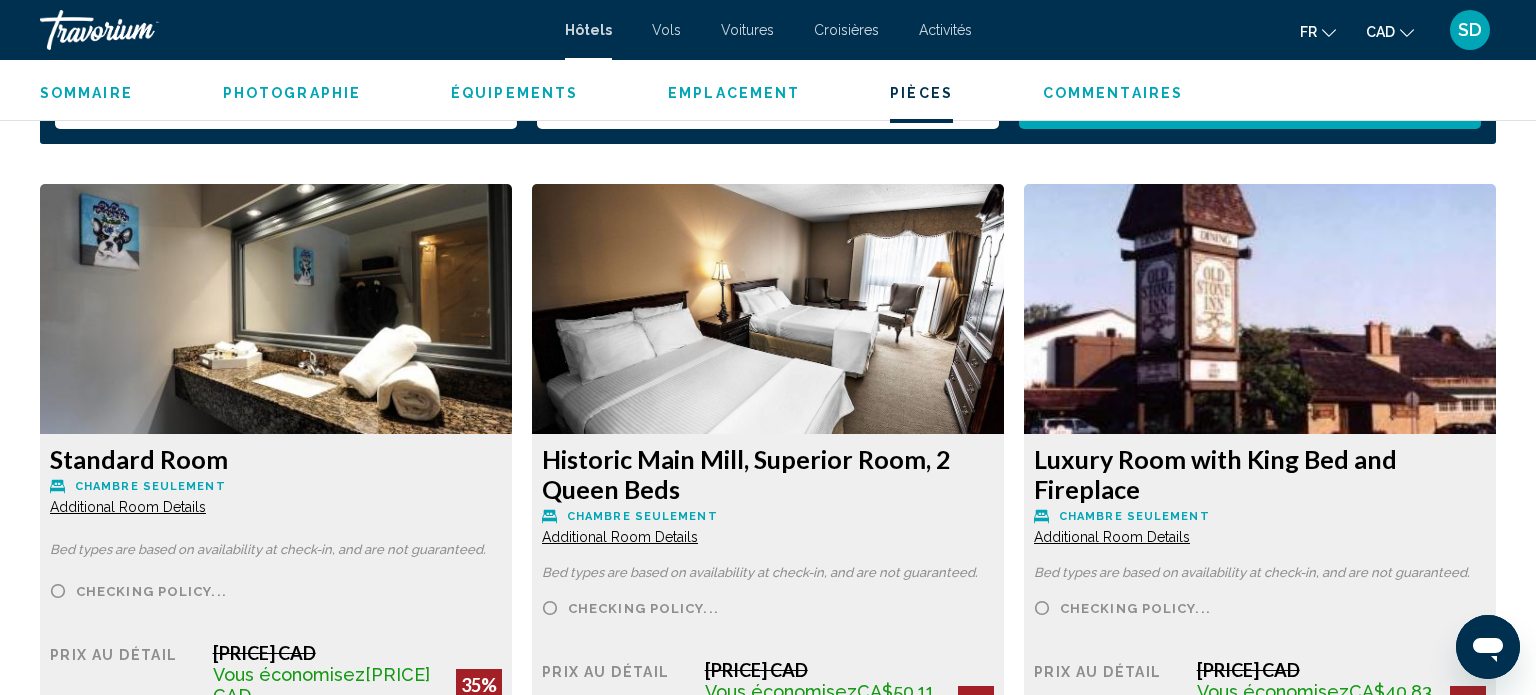 scroll, scrollTop: 2649, scrollLeft: 0, axis: vertical 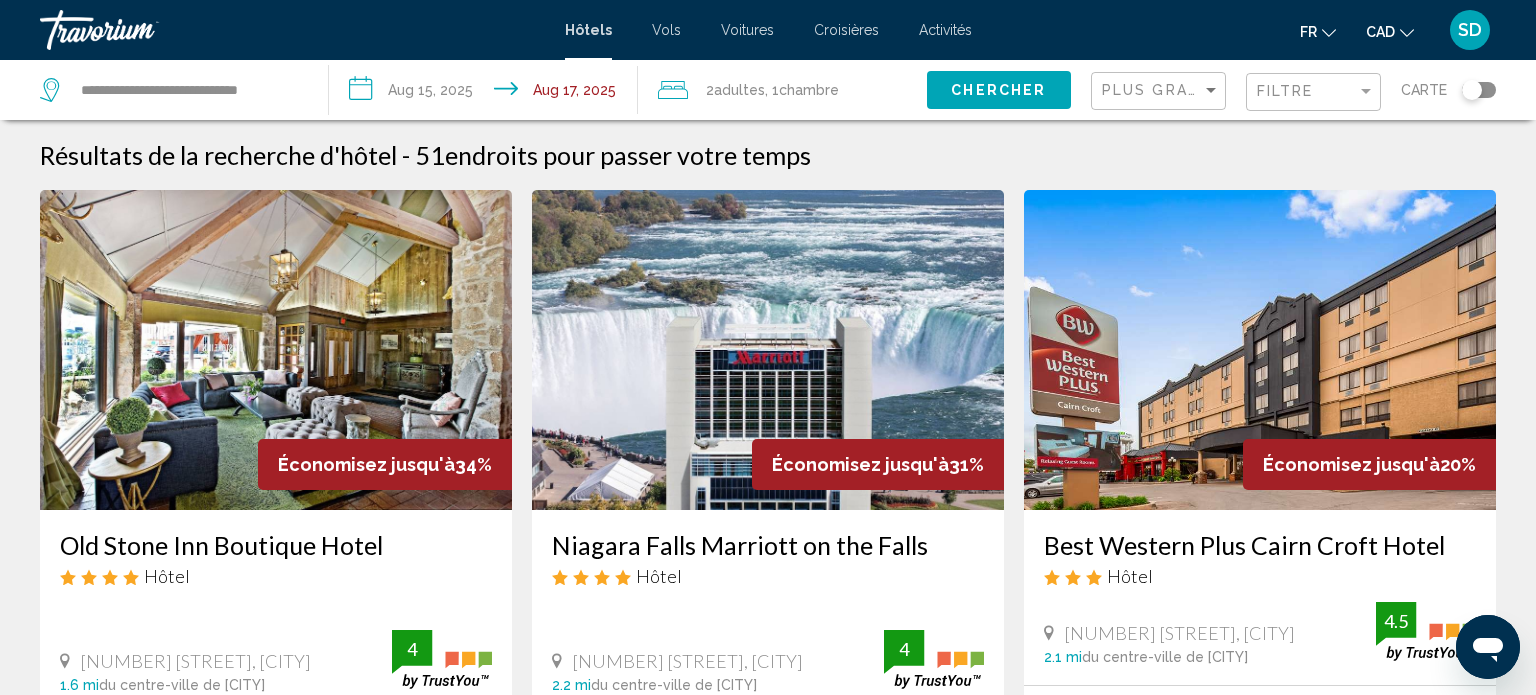 click on "Niagara Falls Marriott on the Falls" at bounding box center [768, 545] 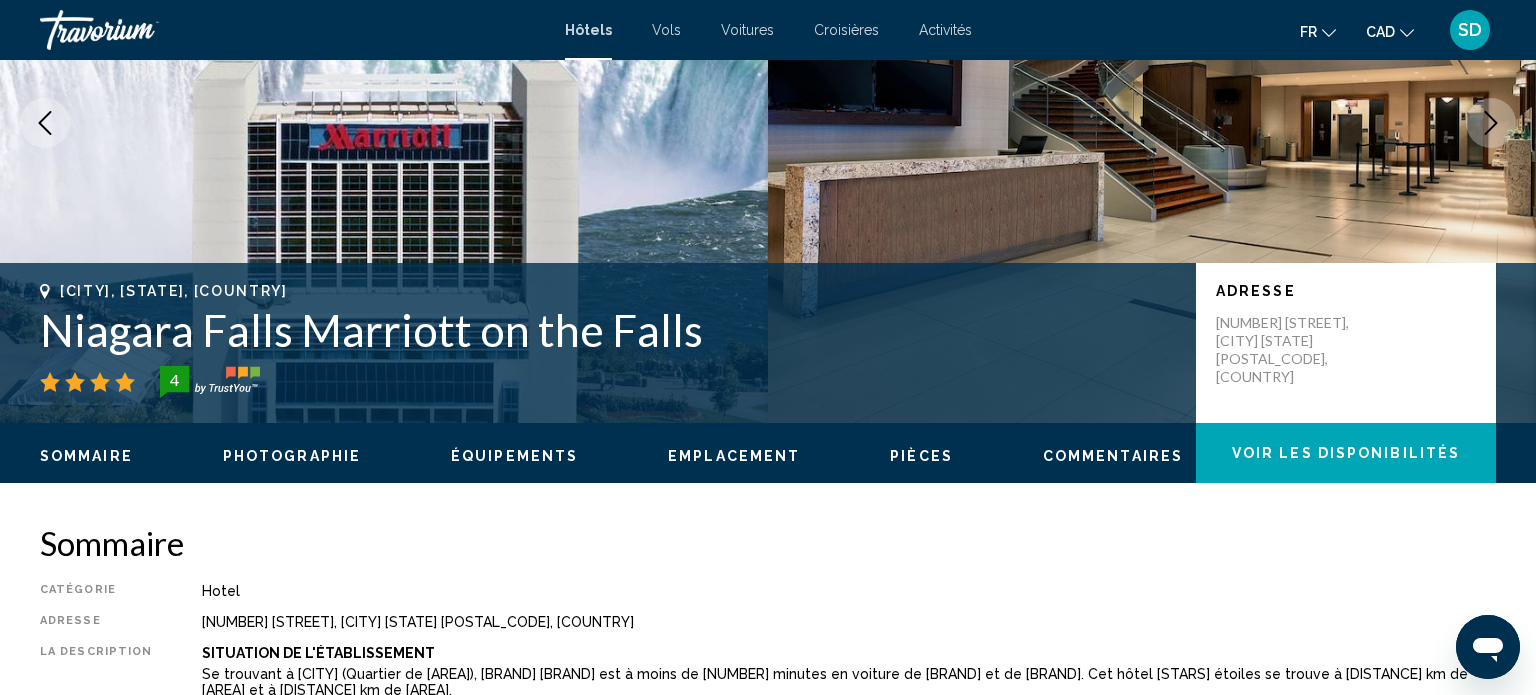 scroll, scrollTop: 0, scrollLeft: 0, axis: both 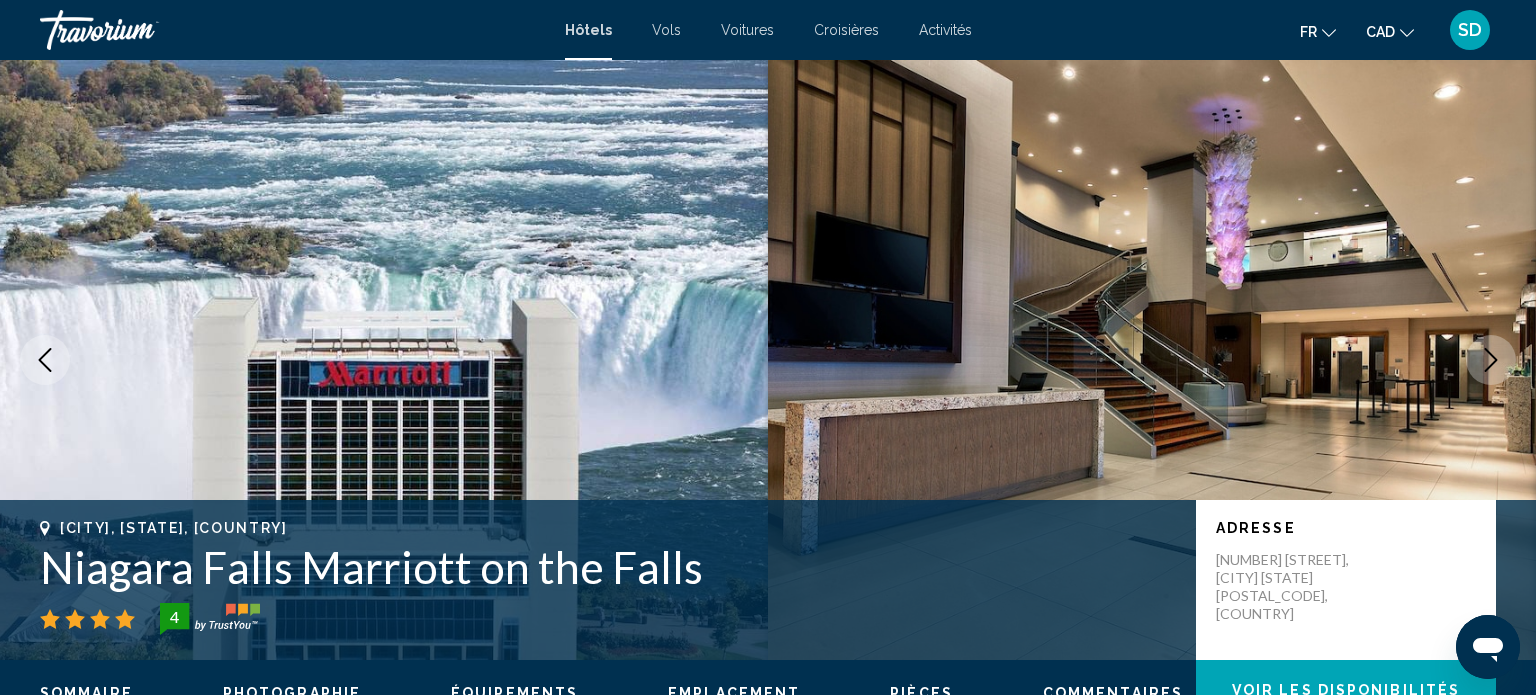 drag, startPoint x: 726, startPoint y: 587, endPoint x: 30, endPoint y: 563, distance: 696.4137 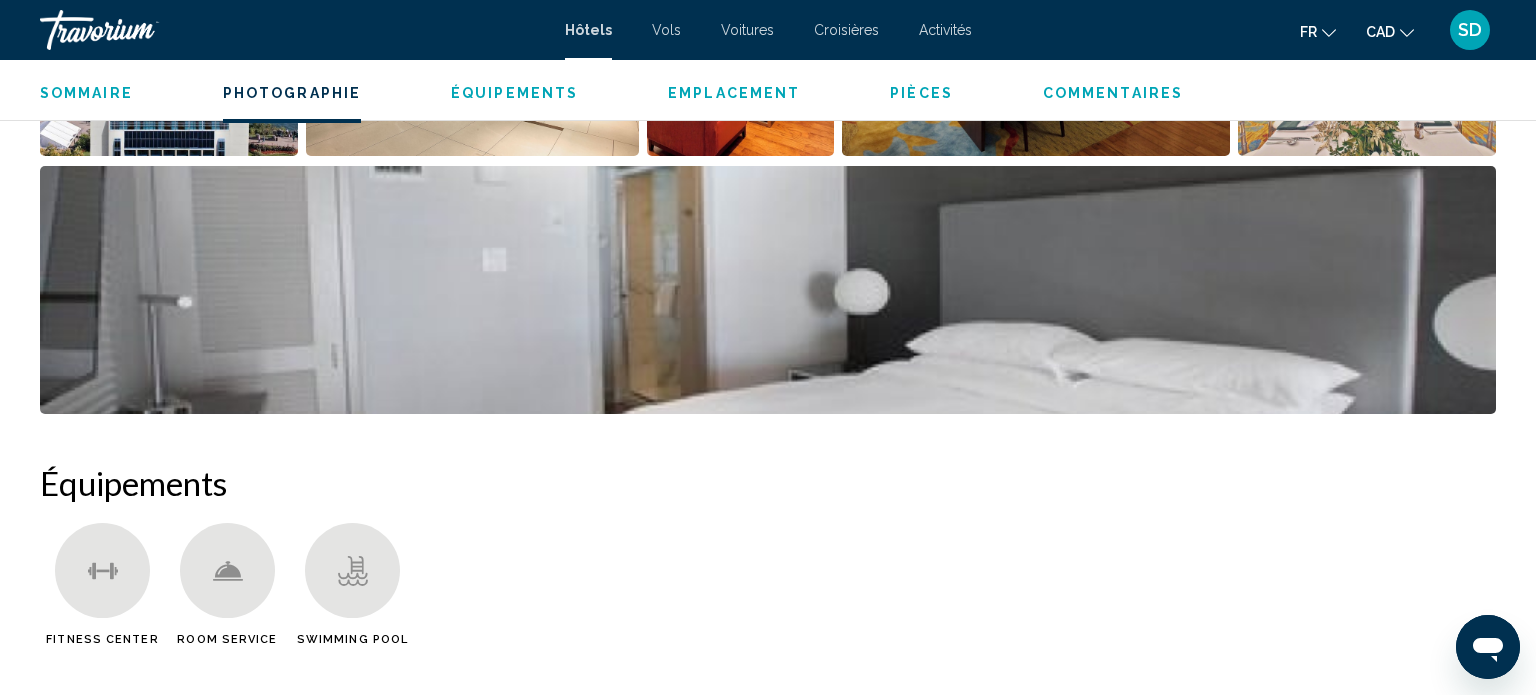 scroll, scrollTop: 0, scrollLeft: 0, axis: both 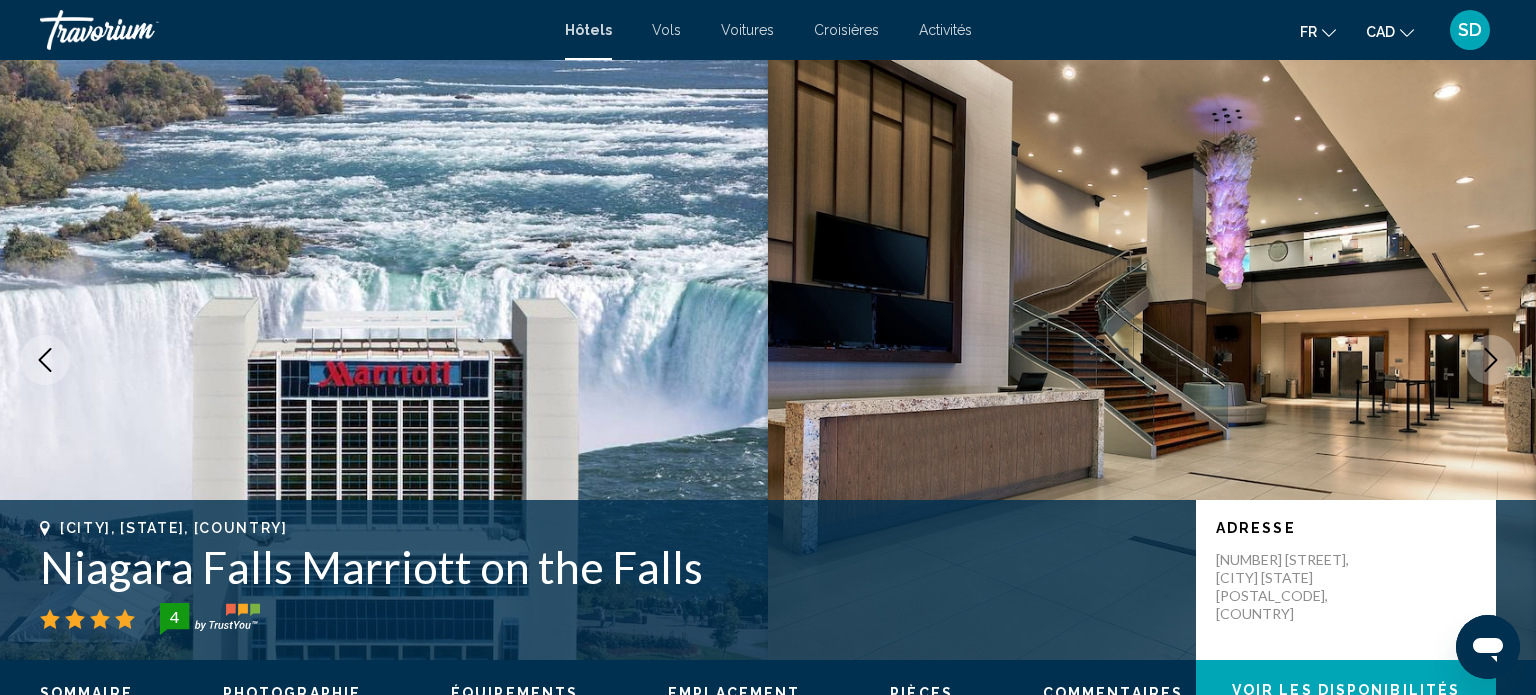 copy on "Niagara Falls Marriott on the Falls" 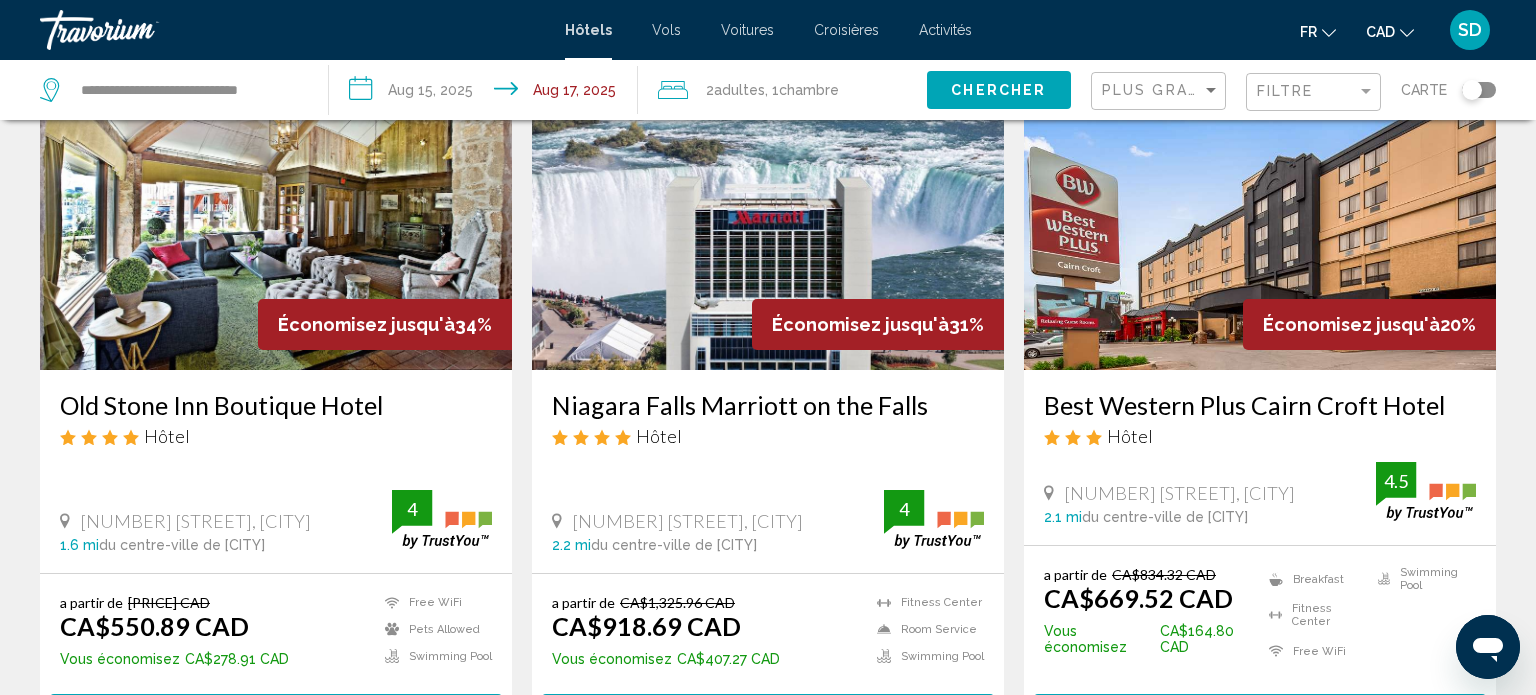 scroll, scrollTop: 193, scrollLeft: 0, axis: vertical 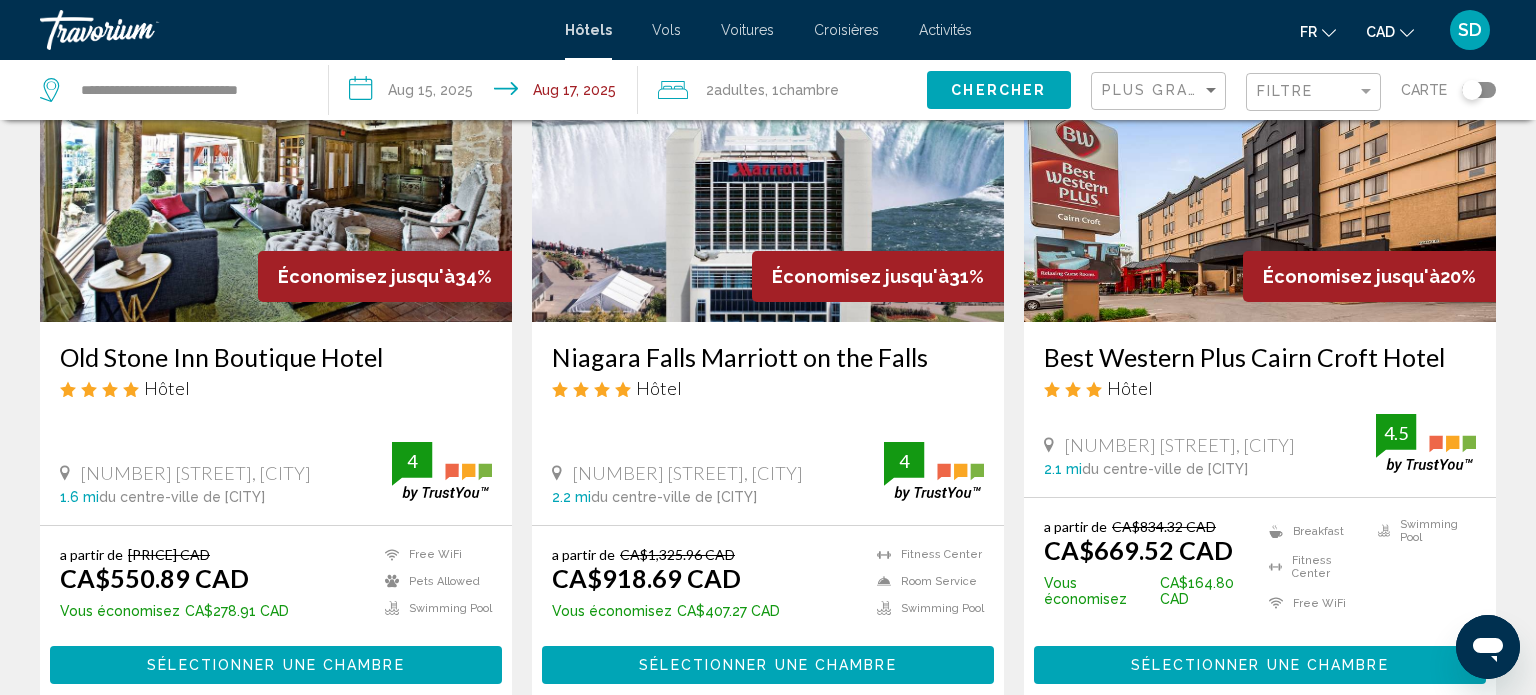click on ", 1  Chambre pièces" 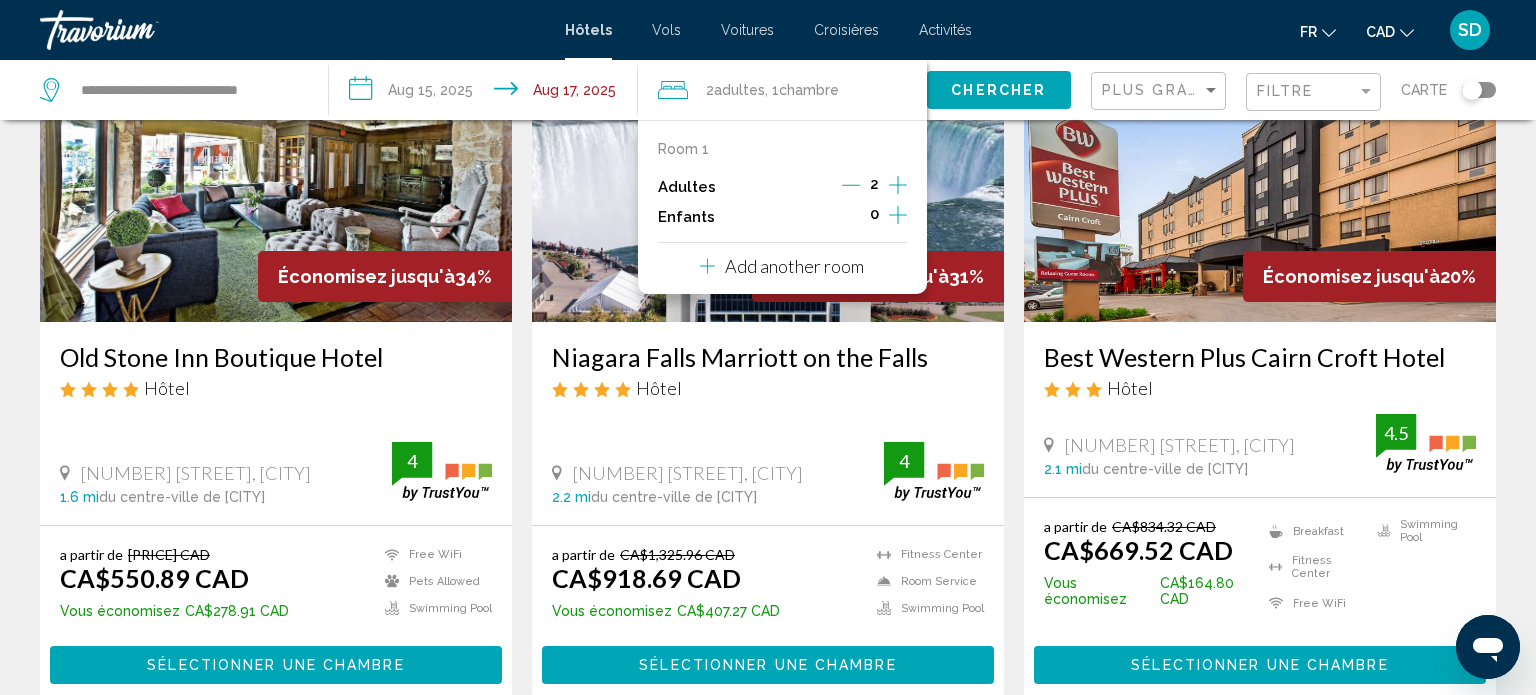 click on "Add another room" at bounding box center (794, 266) 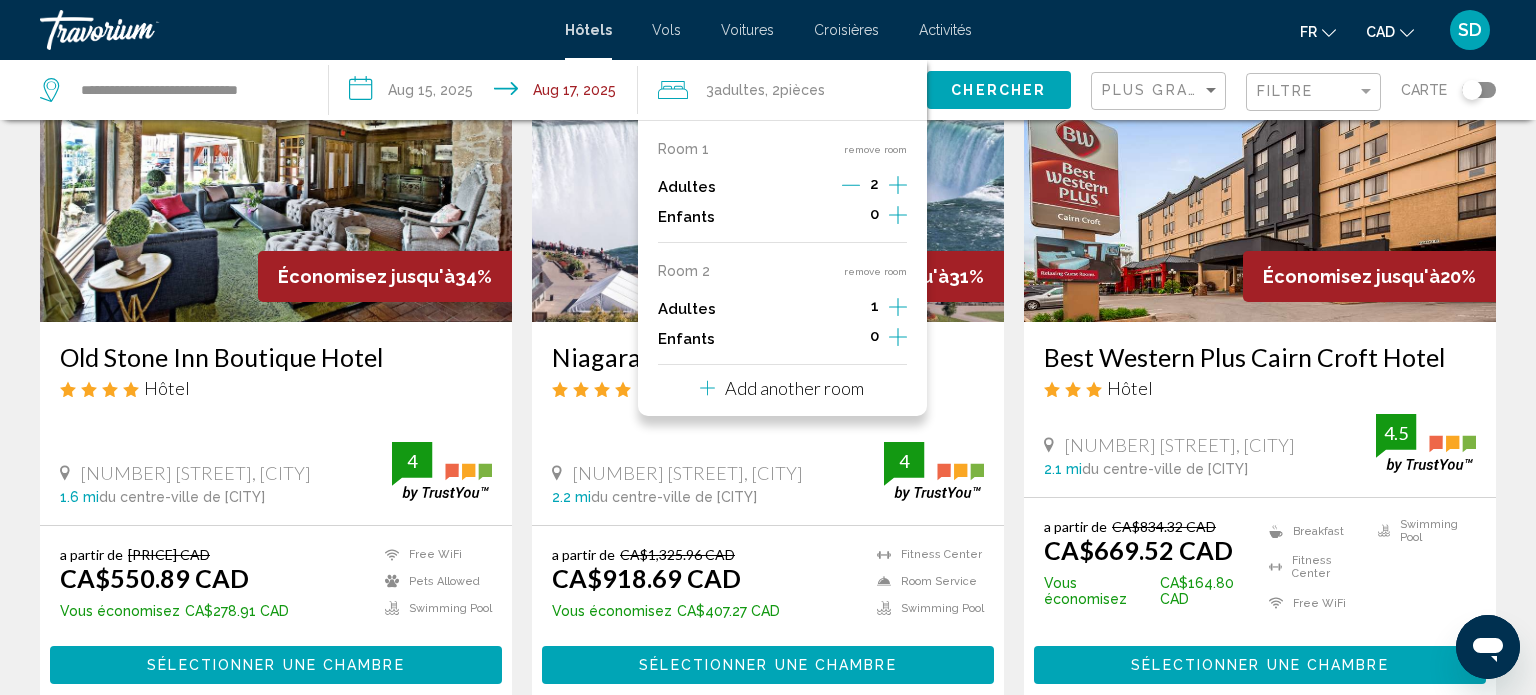click on "Add another room" at bounding box center (794, 388) 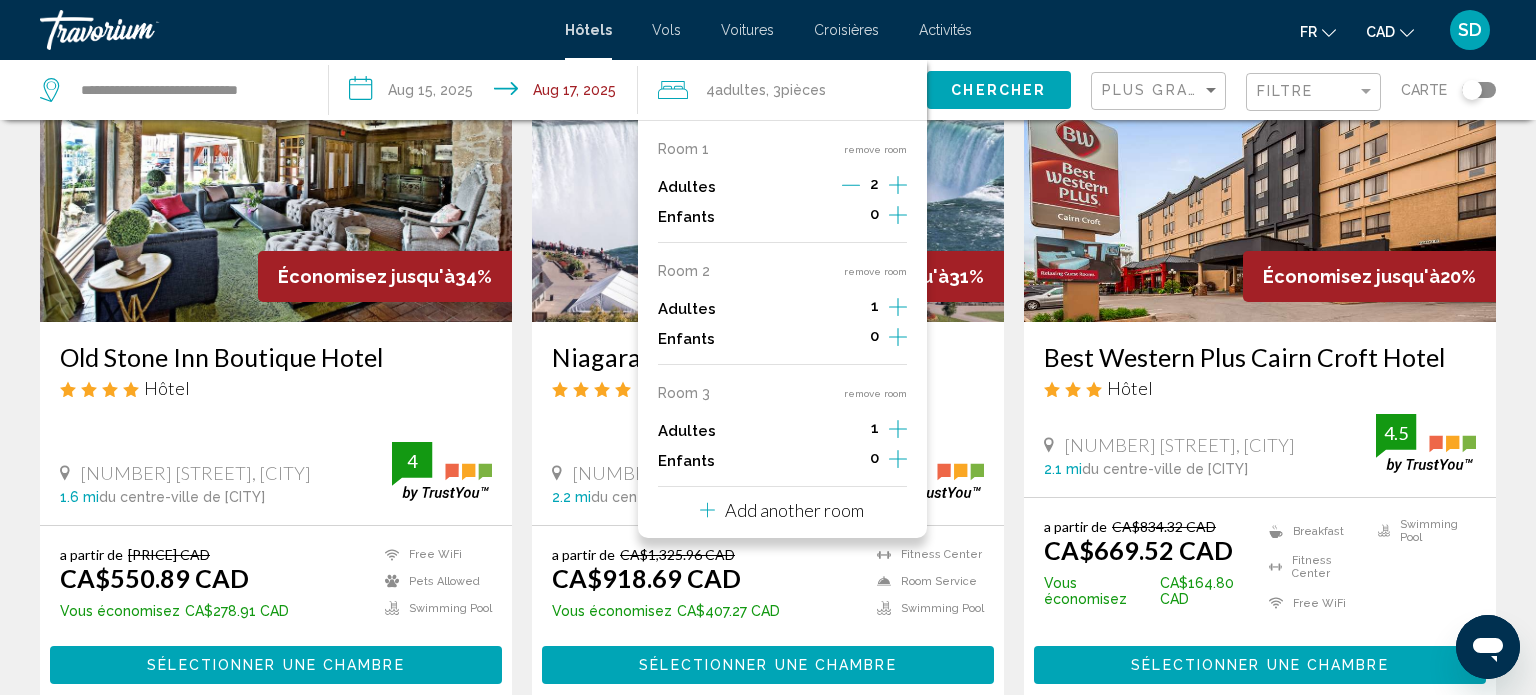 click on "Add another room" at bounding box center [794, 510] 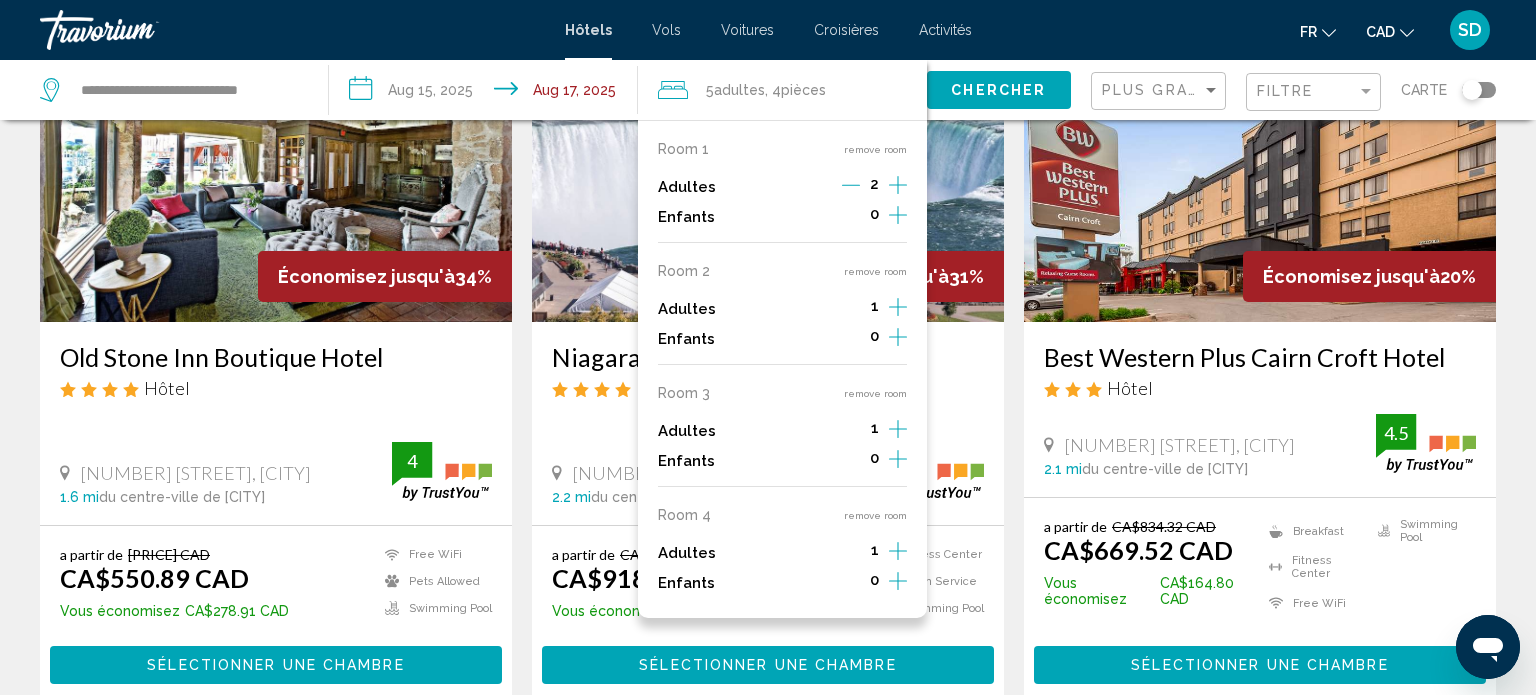 click 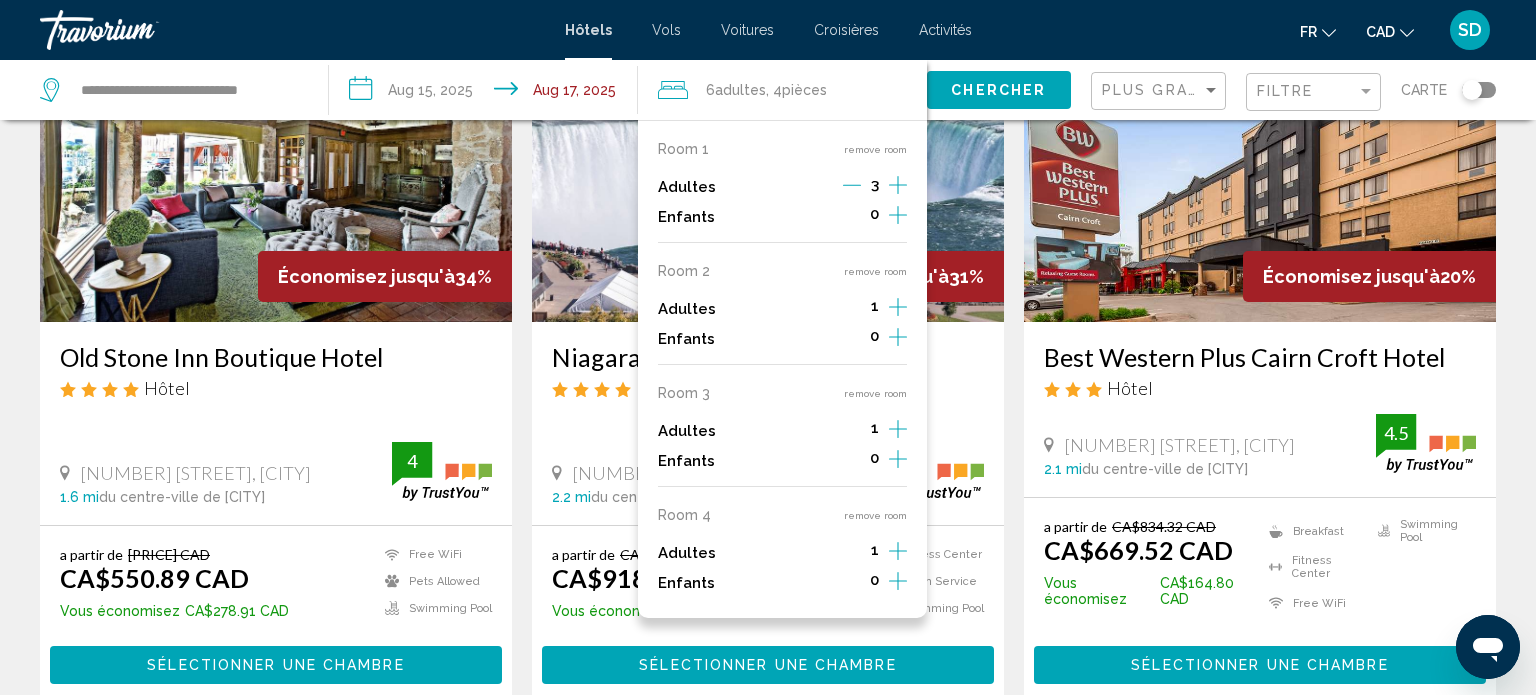 click 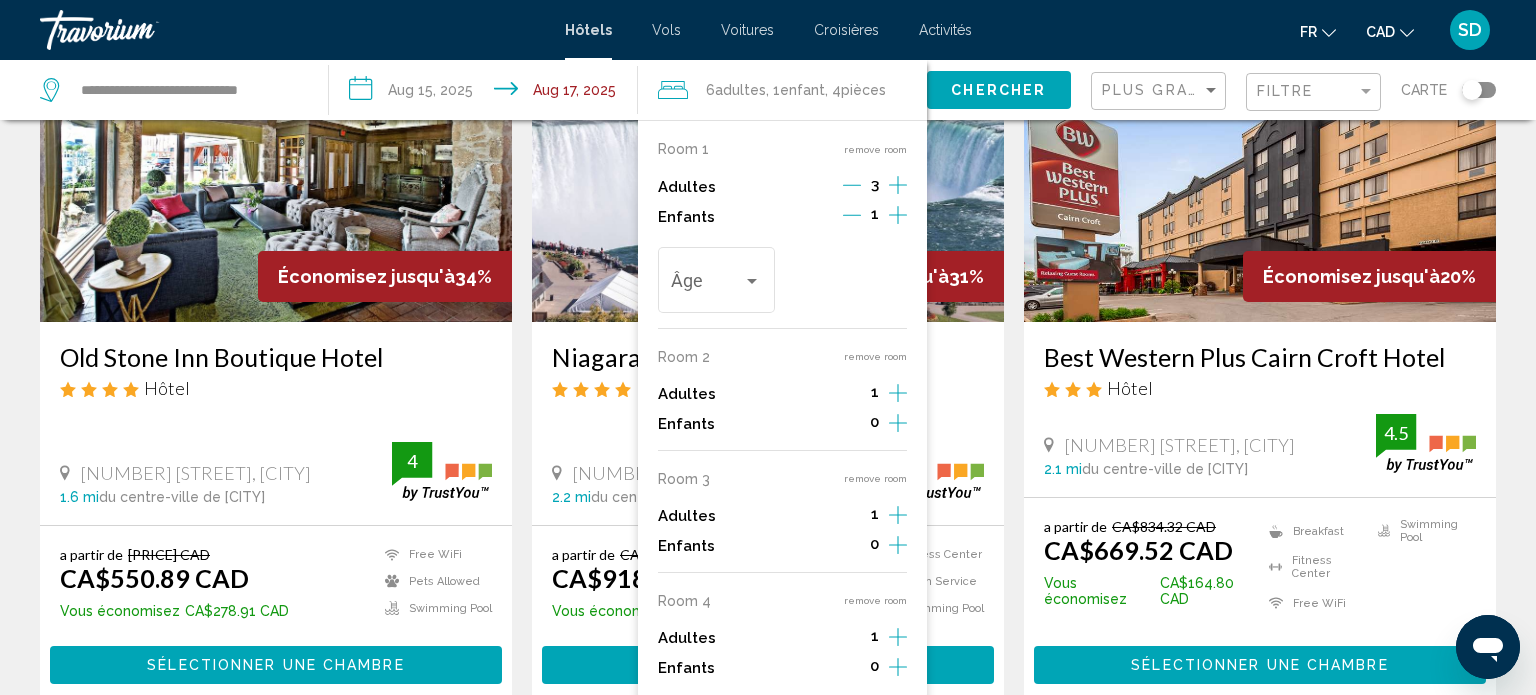 click 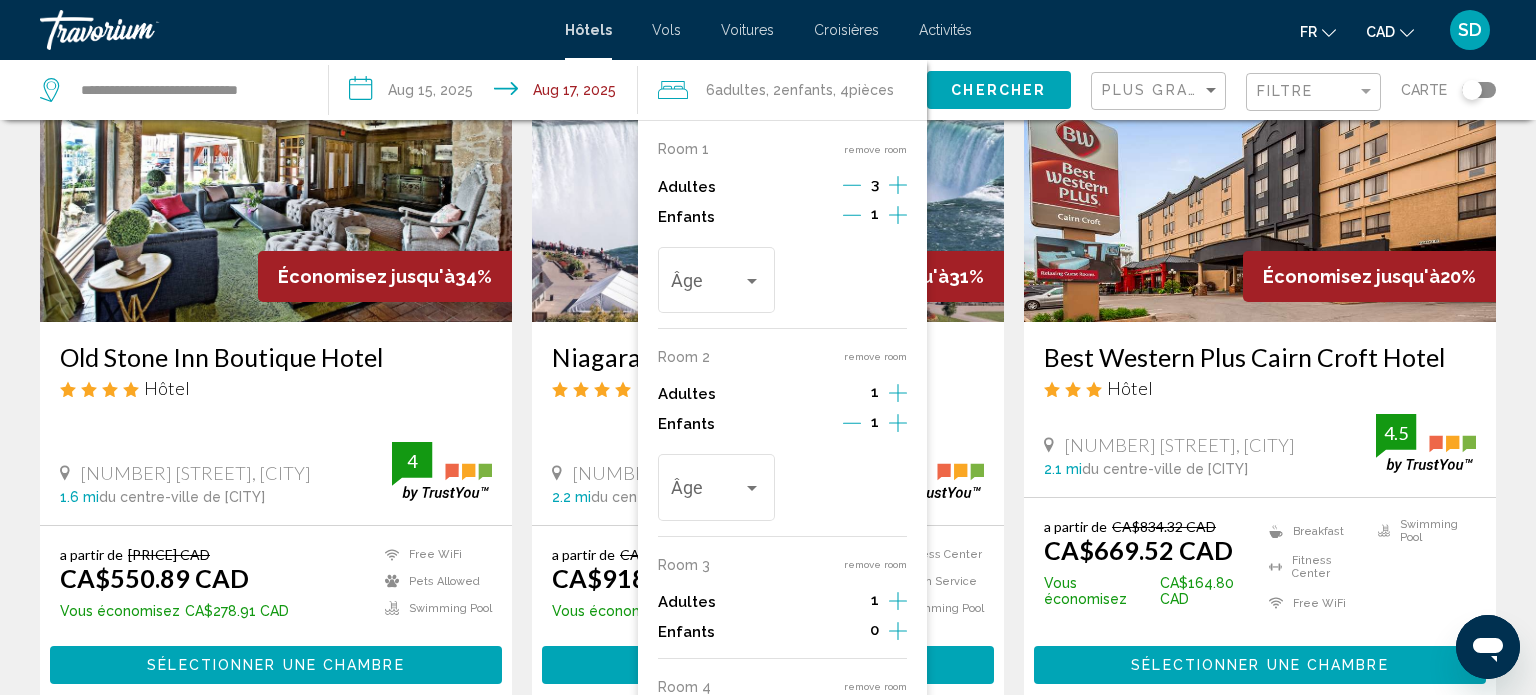 click 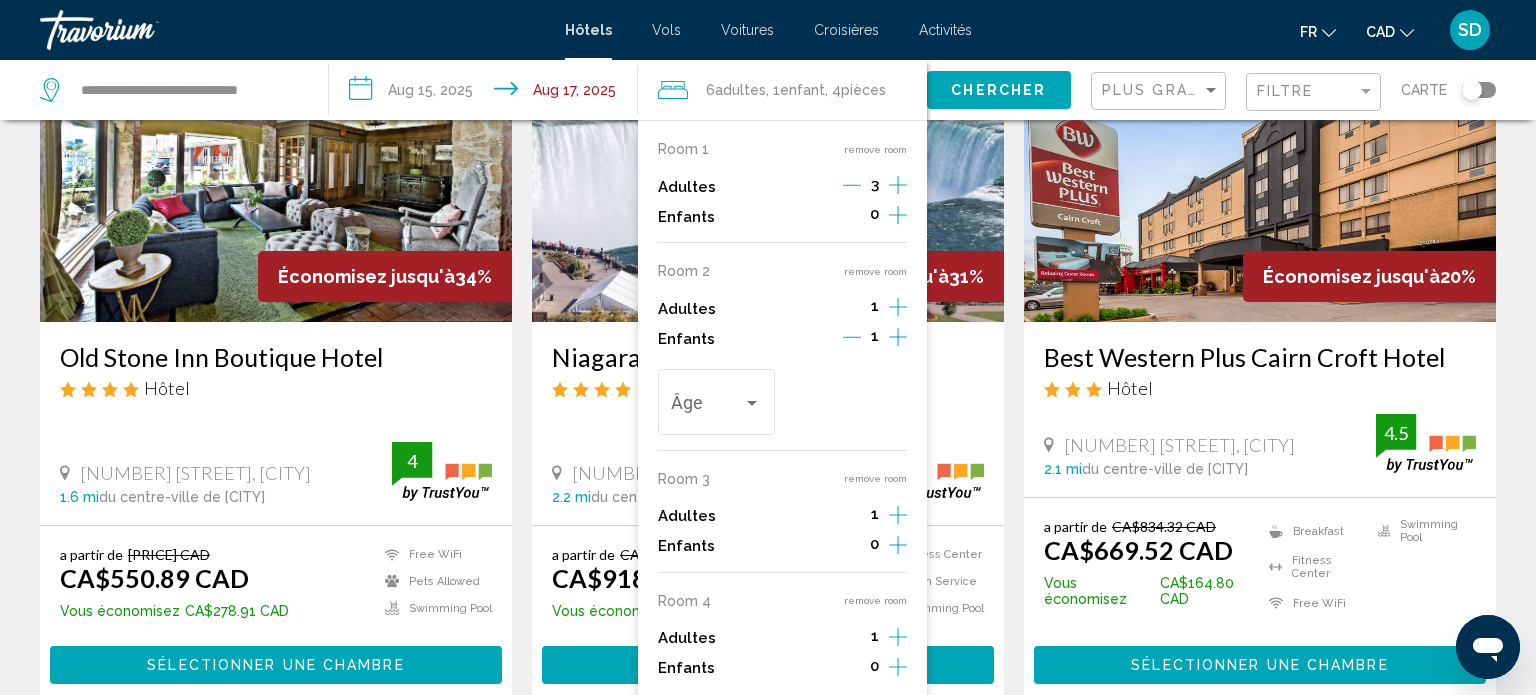 click on "1" at bounding box center (875, 339) 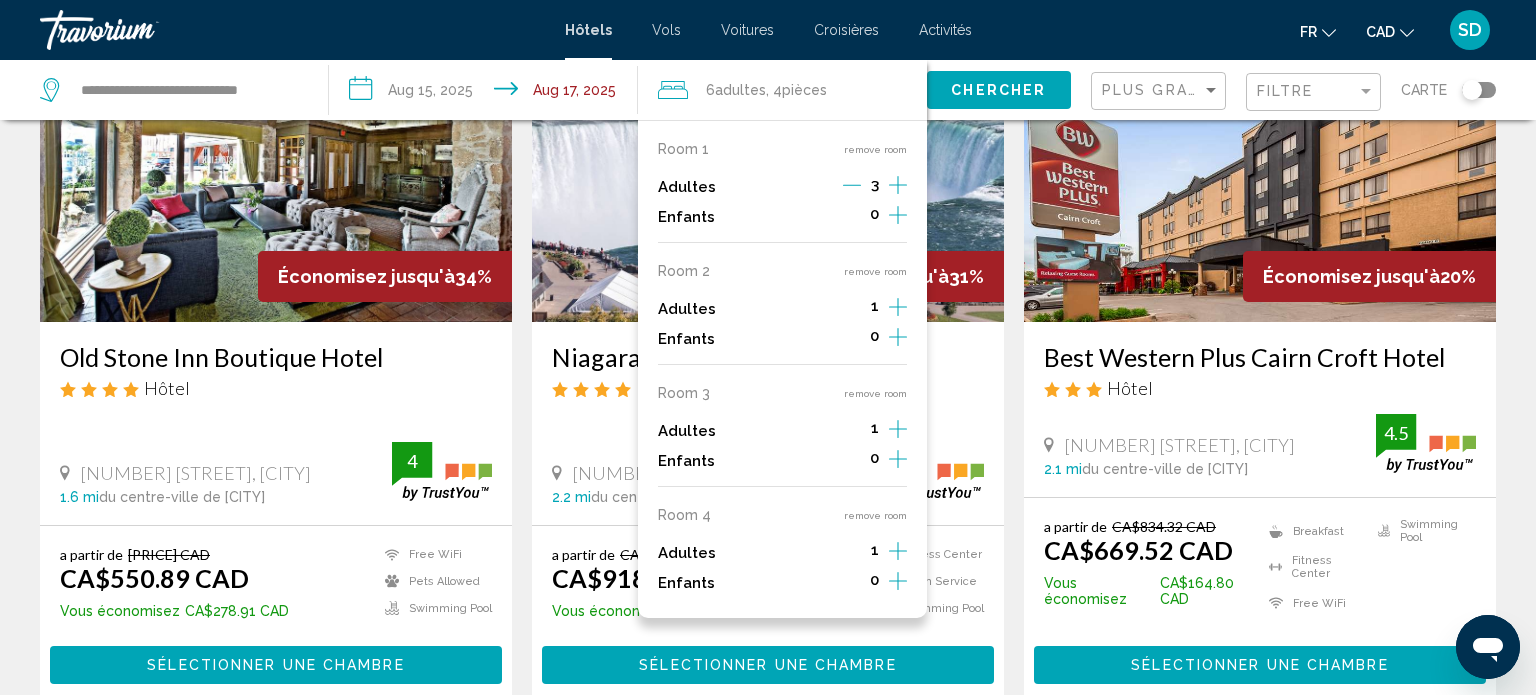 click 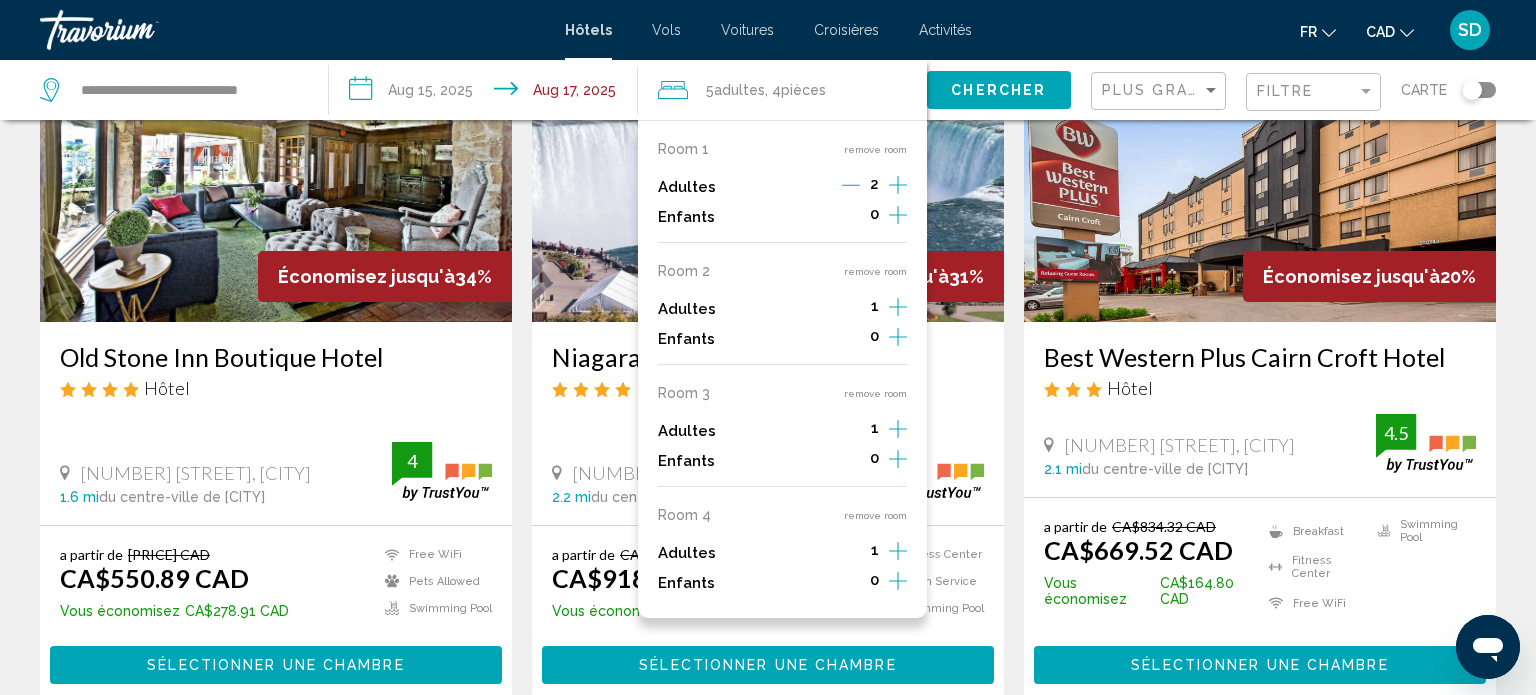 click on "fr
English Español Français Italiano Português русский CAD
USD ($) MXN (Mex$) CAD (Can$) GBP (£) EUR (€) AUD (A$) NZD (NZ$) CNY (CN¥) SD Se connecter" at bounding box center (1244, 30) 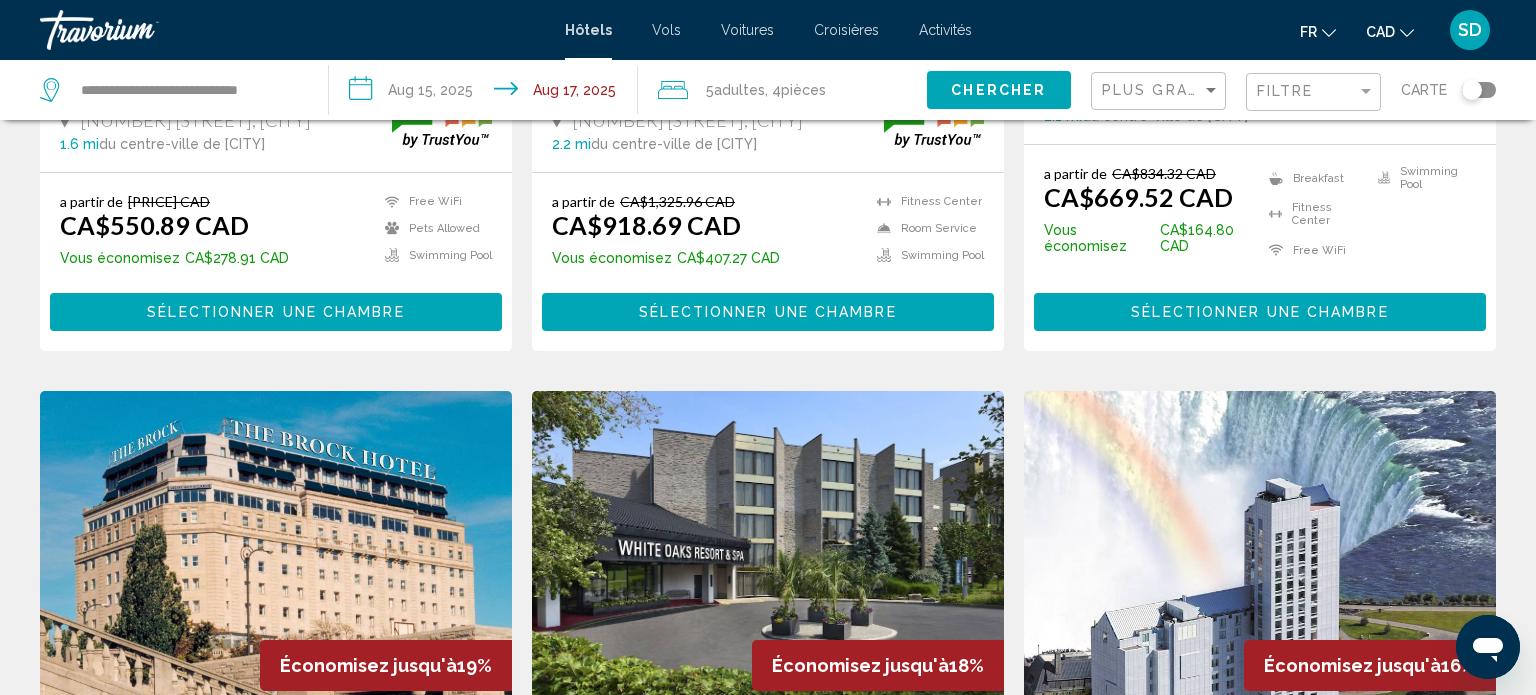 scroll, scrollTop: 0, scrollLeft: 0, axis: both 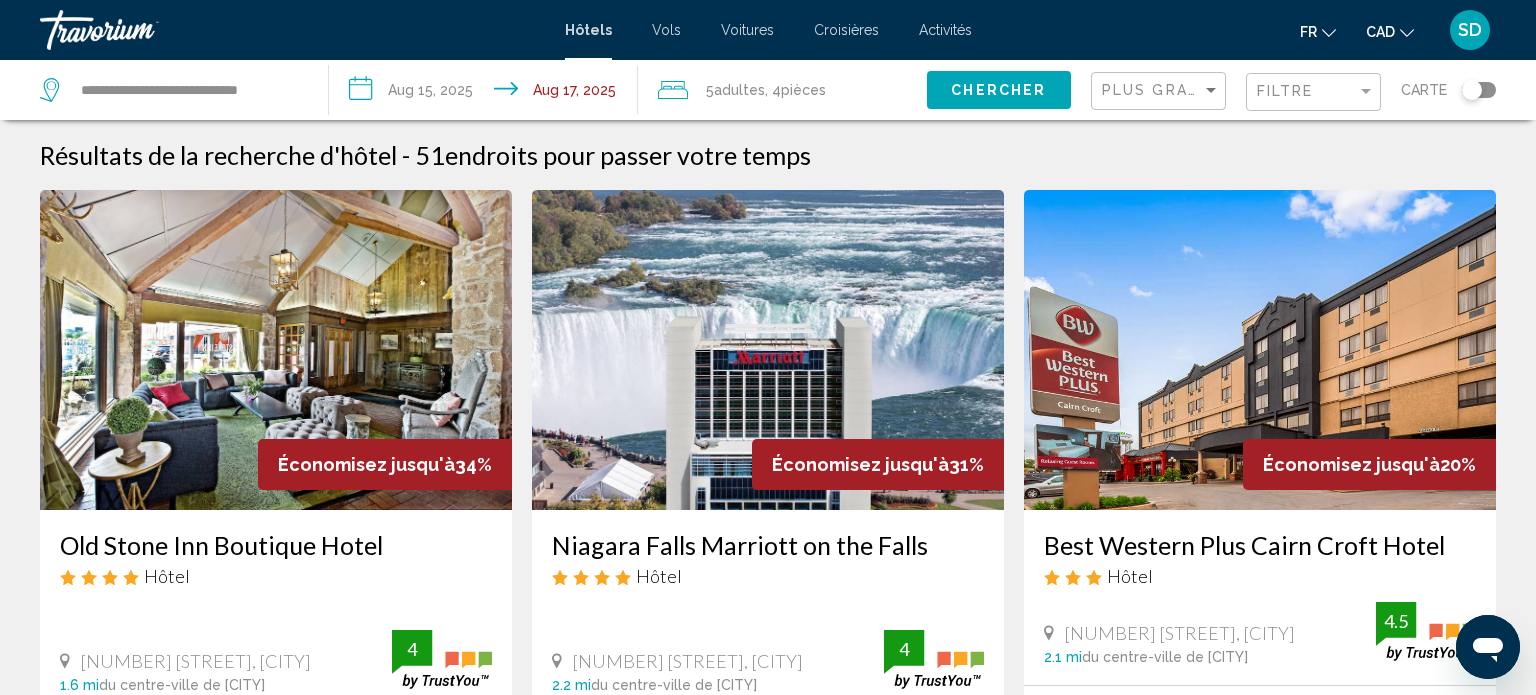click at bounding box center (768, 350) 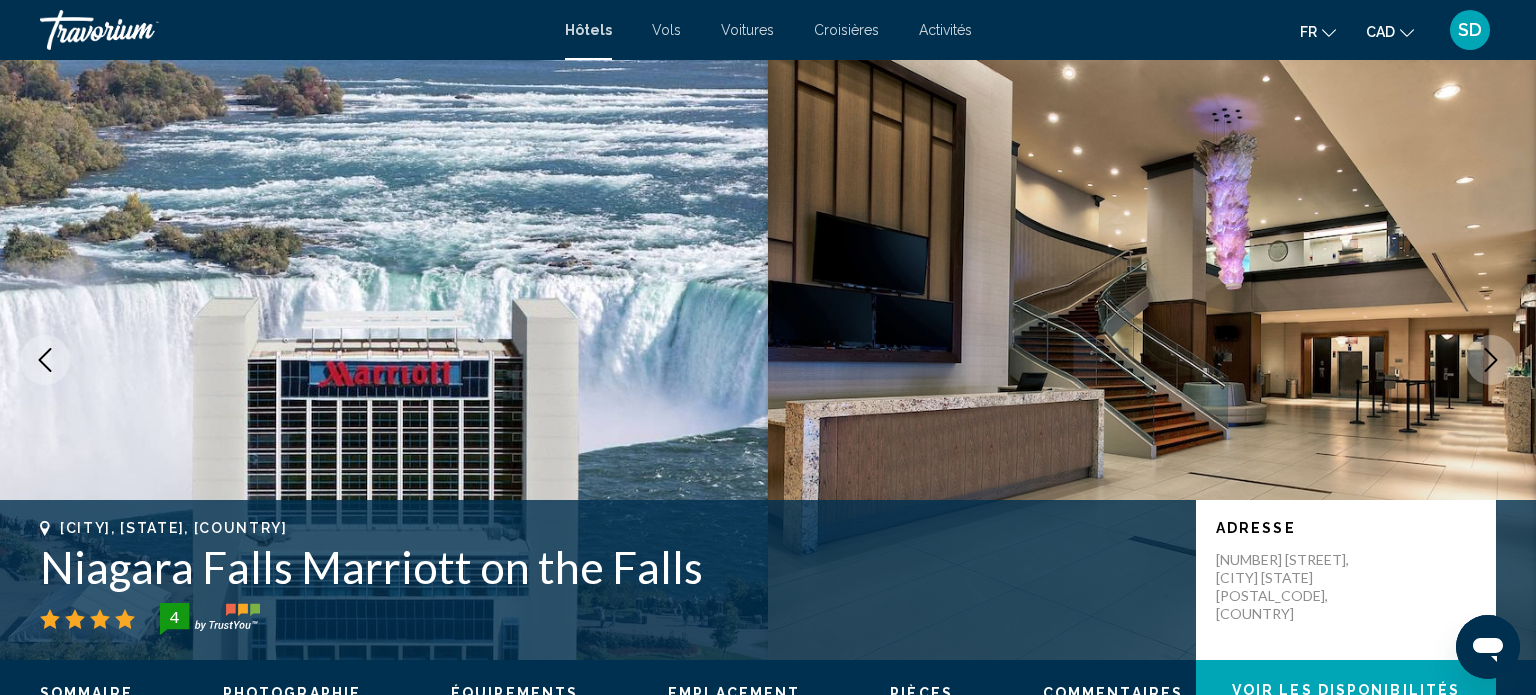scroll, scrollTop: 12, scrollLeft: 0, axis: vertical 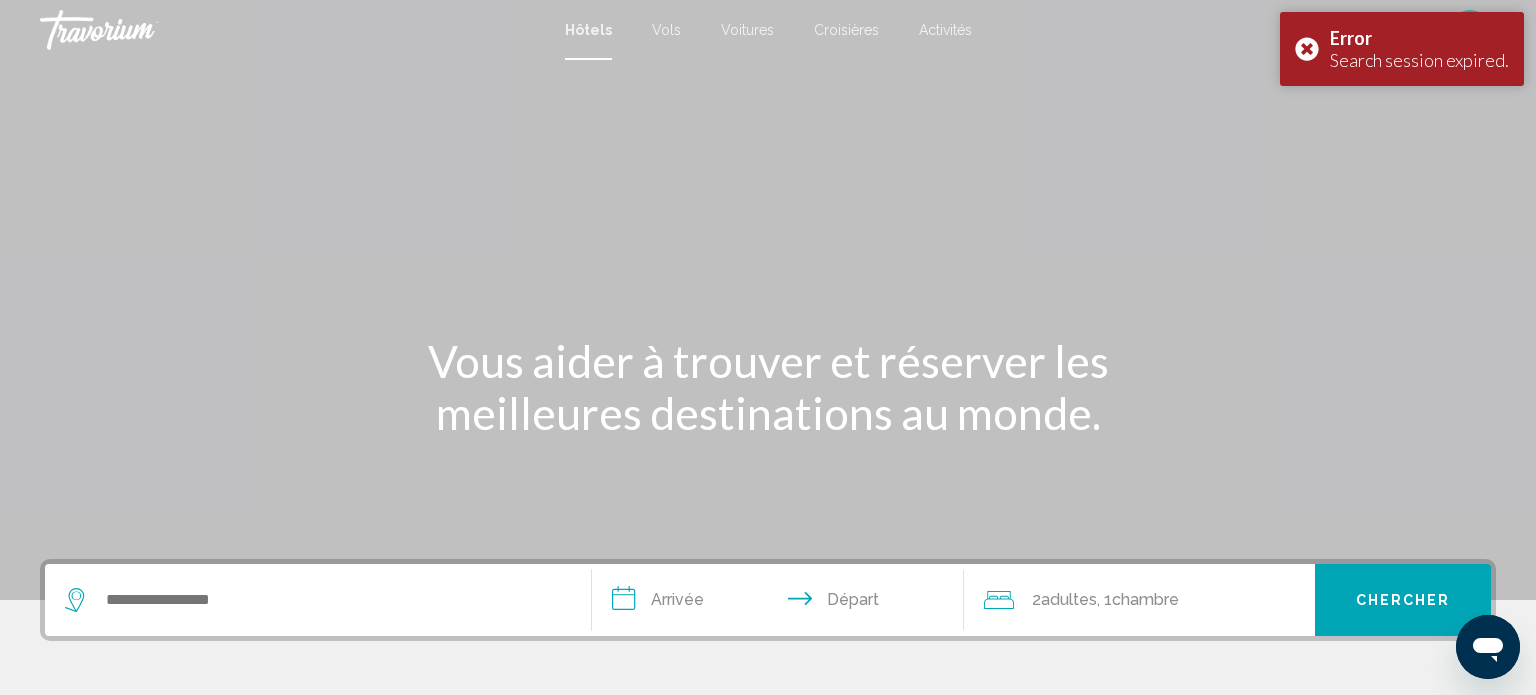 click at bounding box center (140, 30) 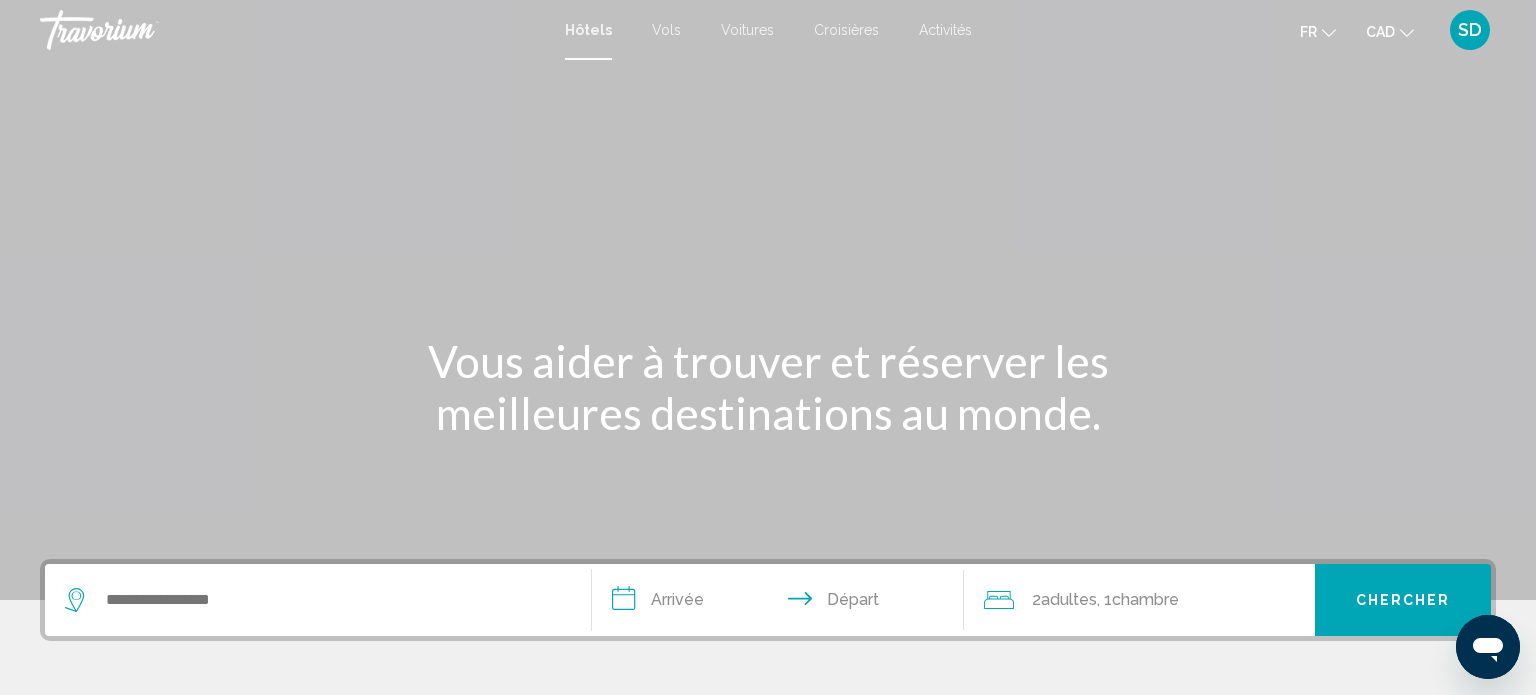 drag, startPoint x: 1479, startPoint y: 36, endPoint x: 1381, endPoint y: 57, distance: 100.22475 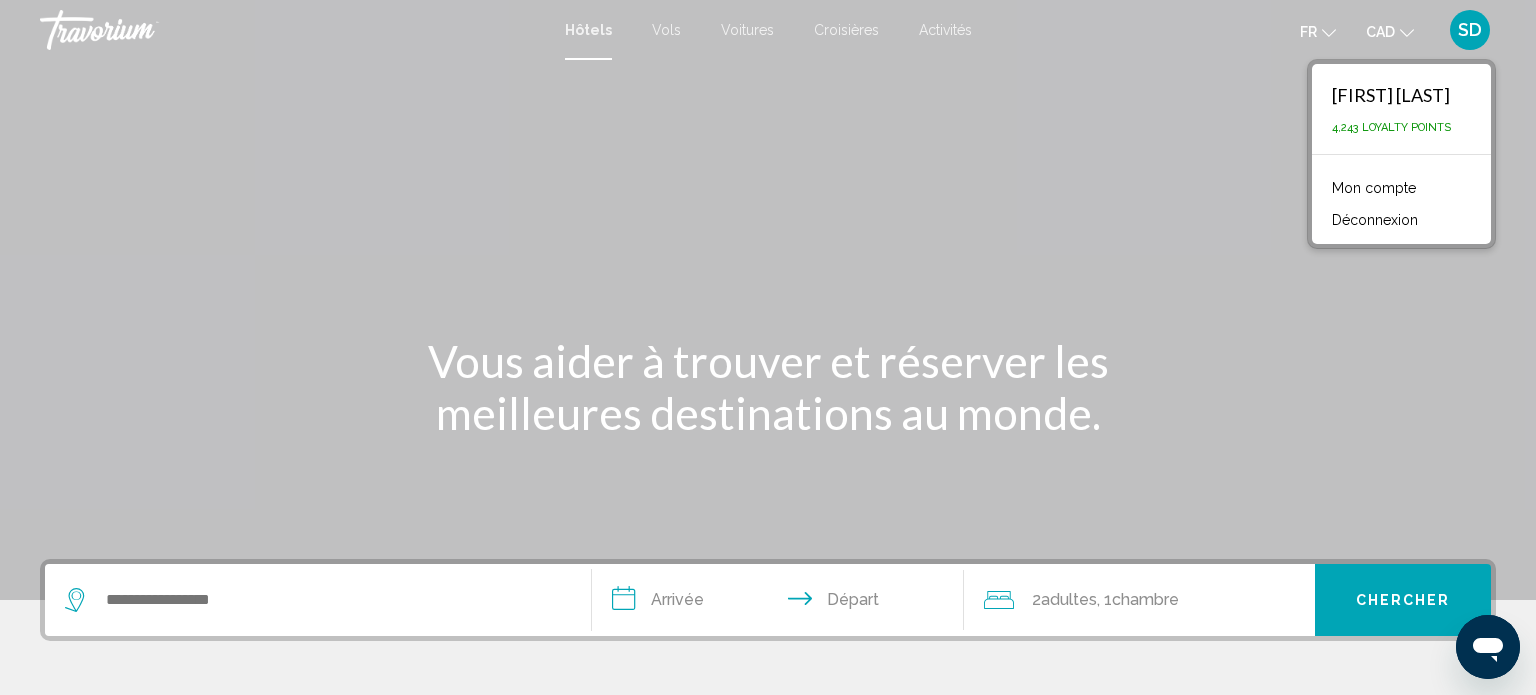 click on "Mon compte" at bounding box center [1374, 188] 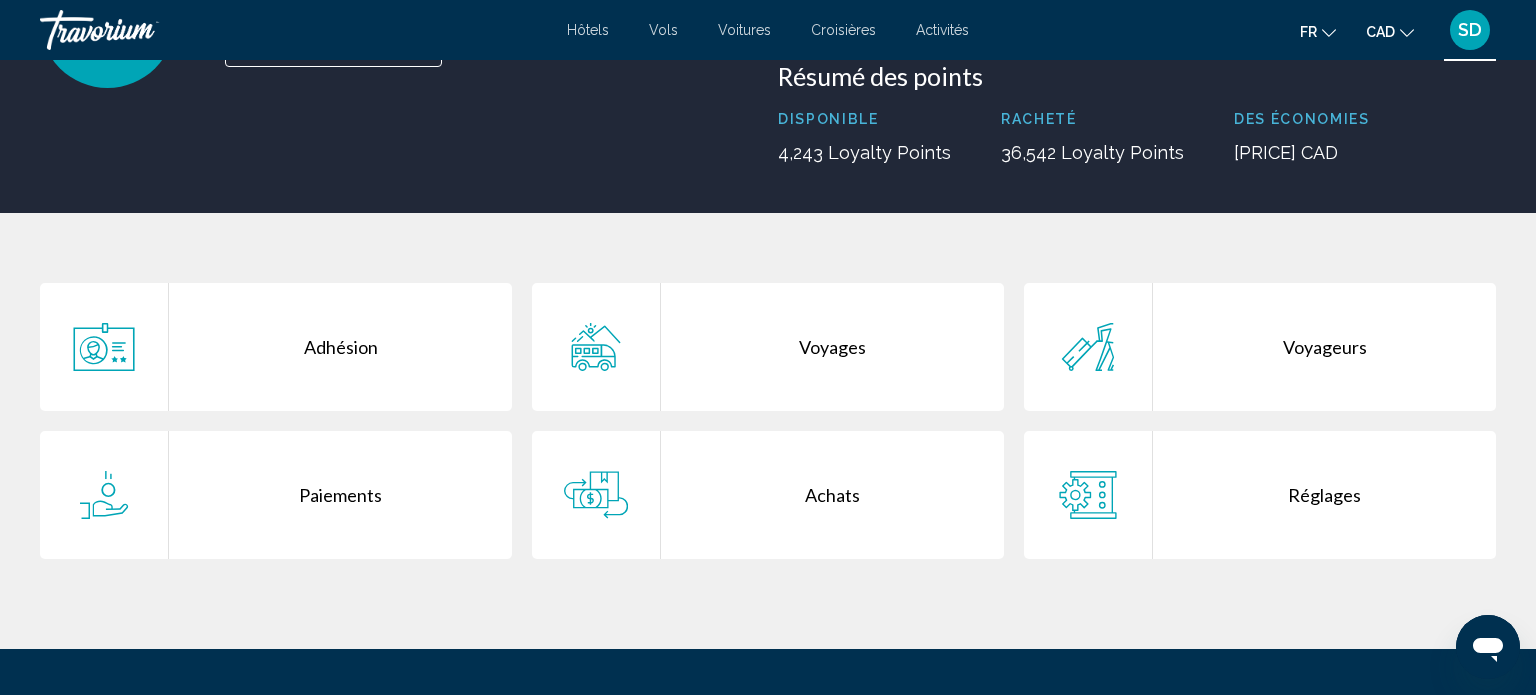 scroll, scrollTop: 252, scrollLeft: 0, axis: vertical 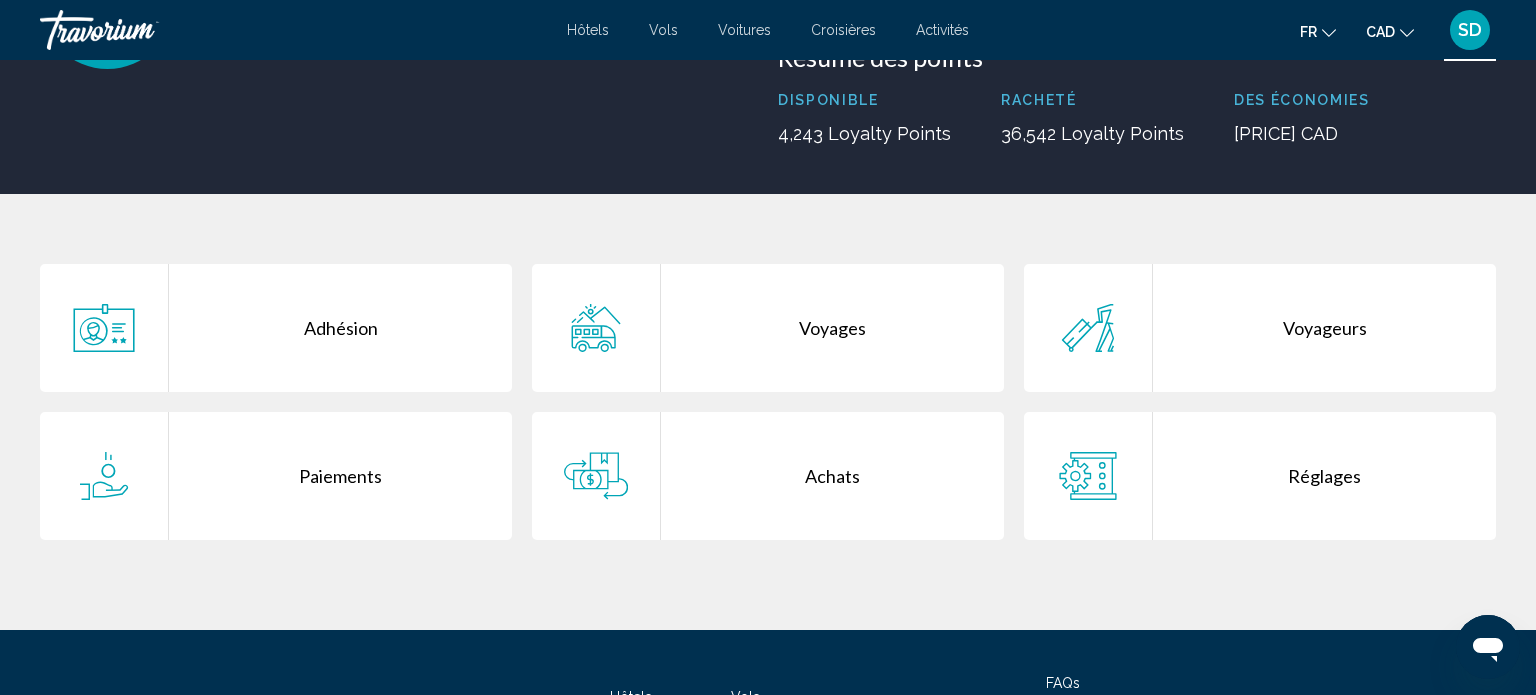 click on "Achats" at bounding box center [832, 476] 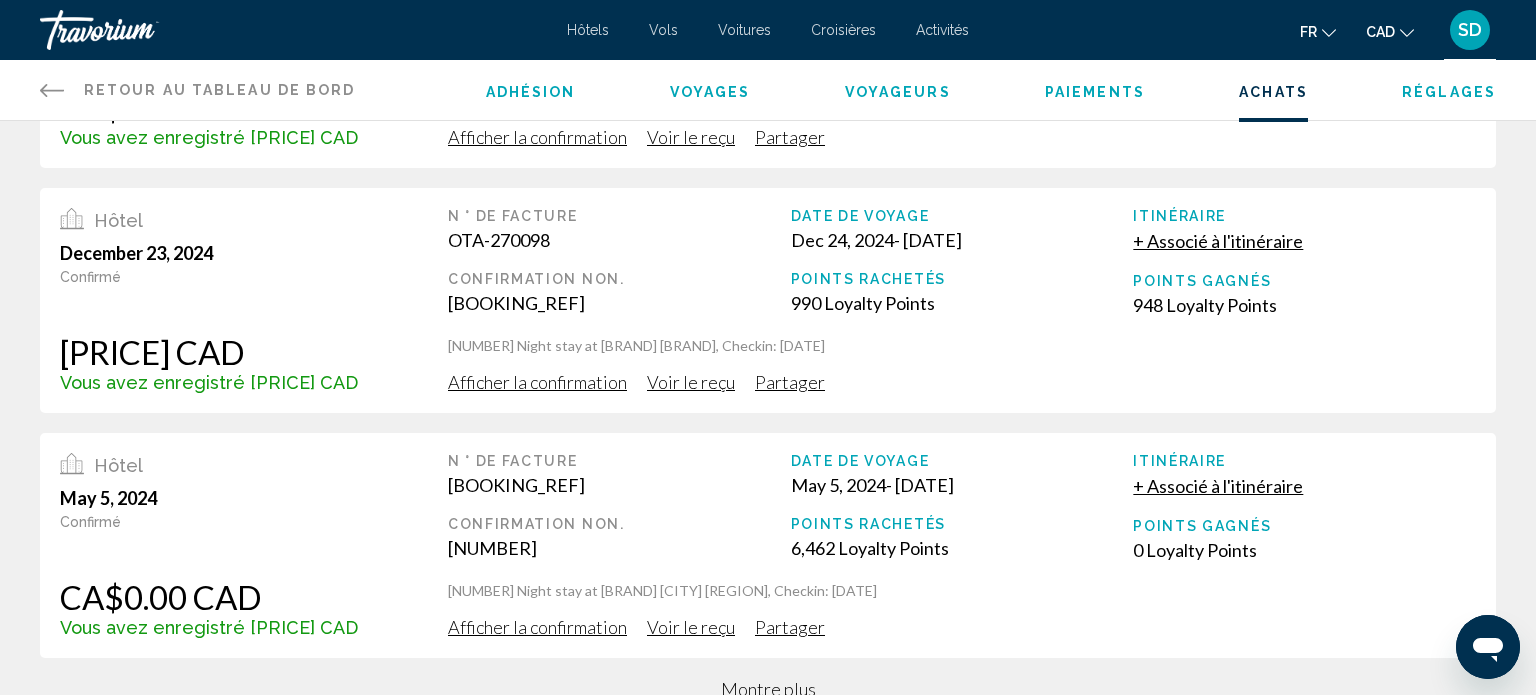 scroll, scrollTop: 685, scrollLeft: 0, axis: vertical 